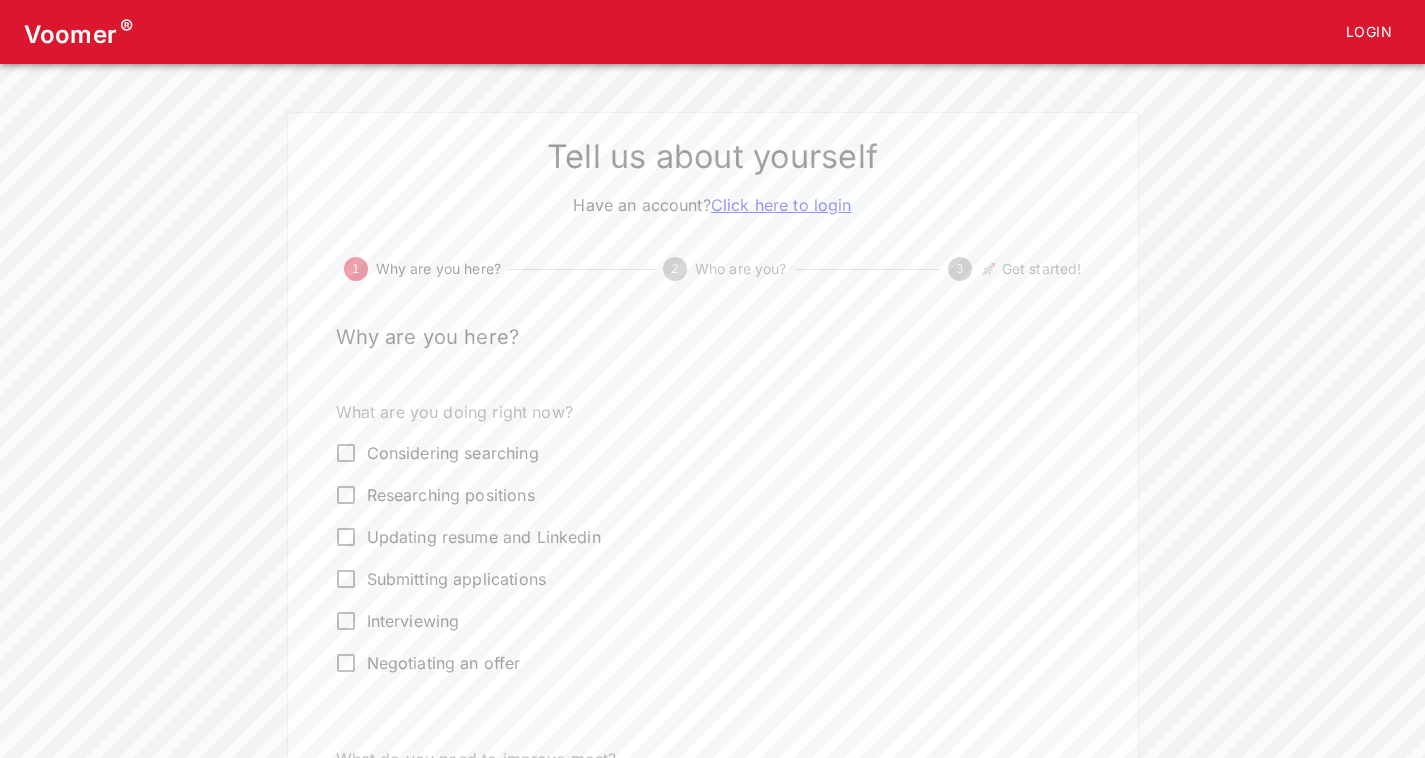 scroll, scrollTop: 0, scrollLeft: 0, axis: both 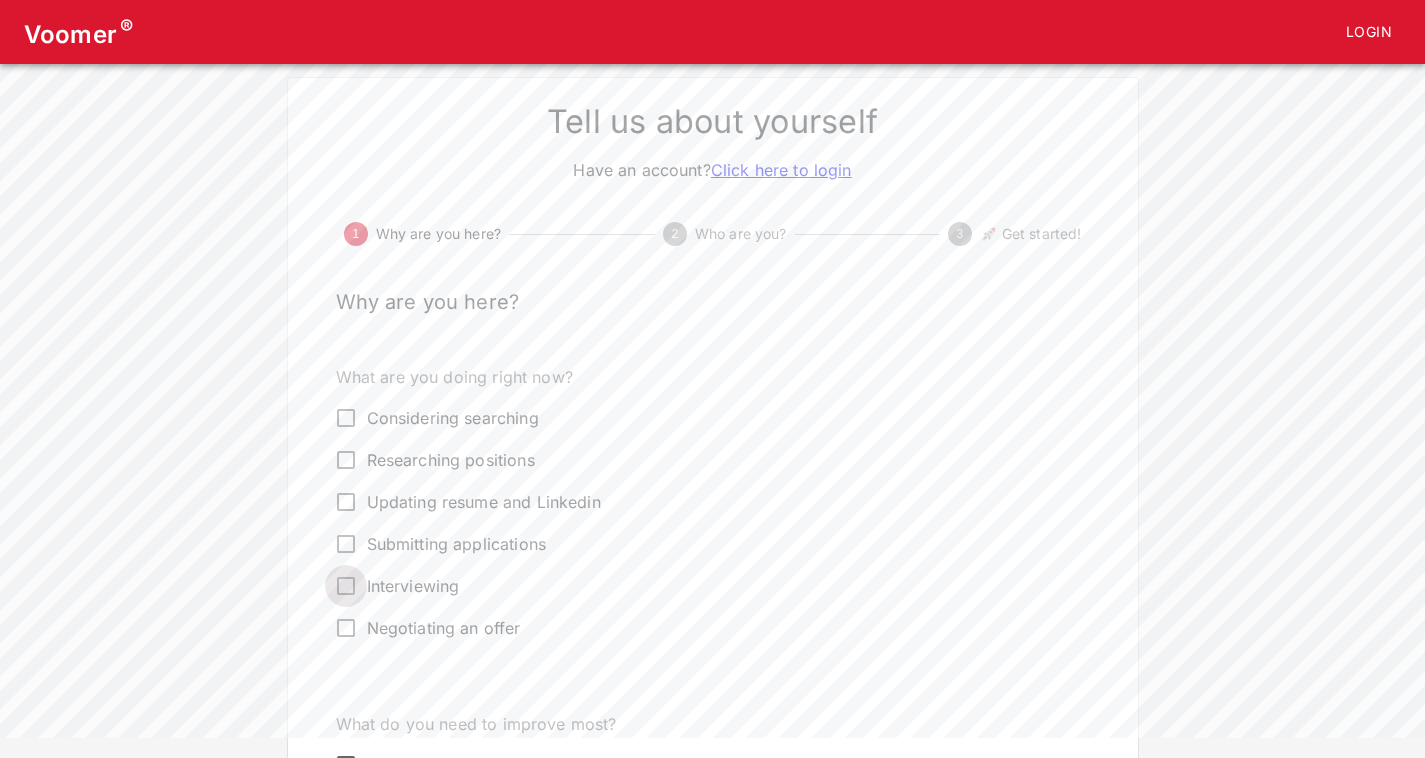 click on "Interviewing" at bounding box center (346, 418) 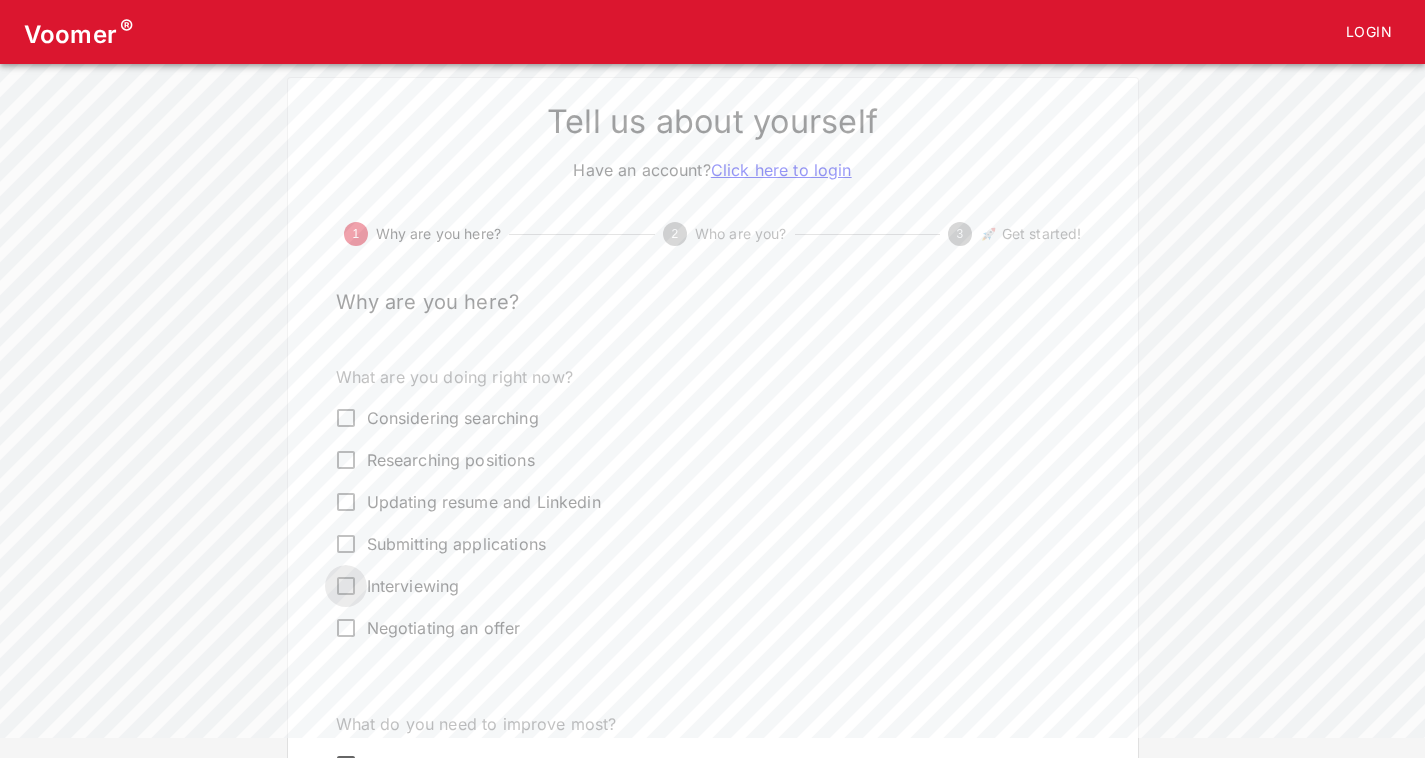 checkbox on "true" 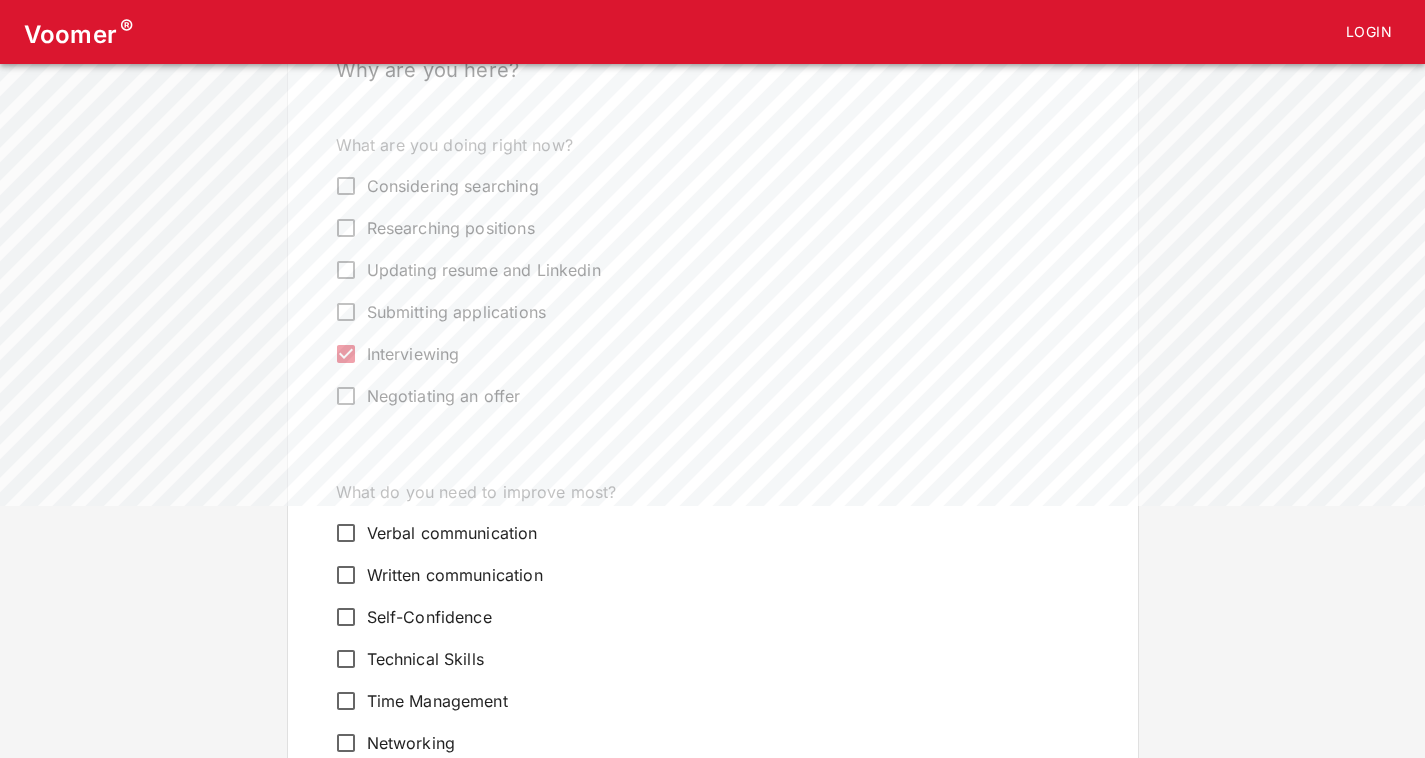 scroll, scrollTop: 440, scrollLeft: 0, axis: vertical 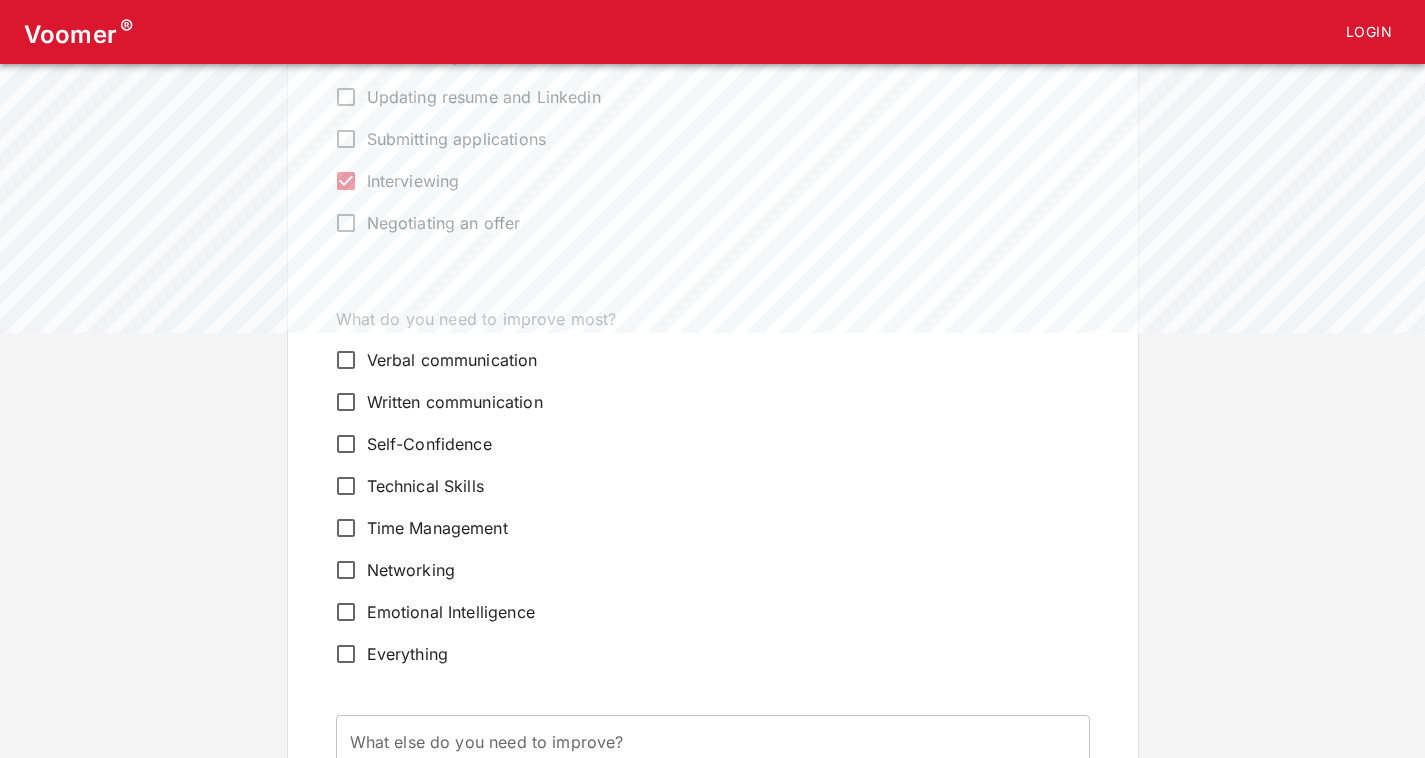 click on "Verbal communication" at bounding box center [346, 360] 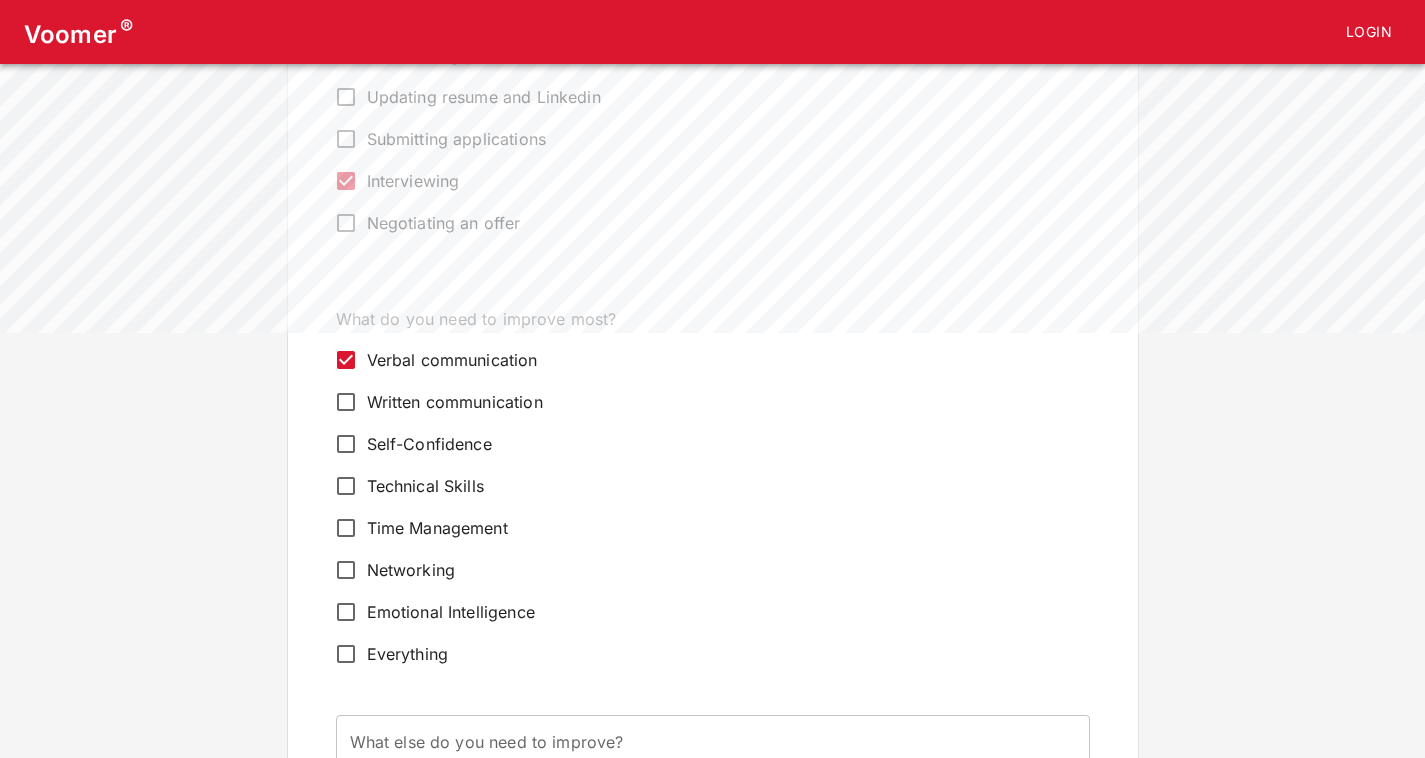 click on "Self-Confidence" at bounding box center (346, 360) 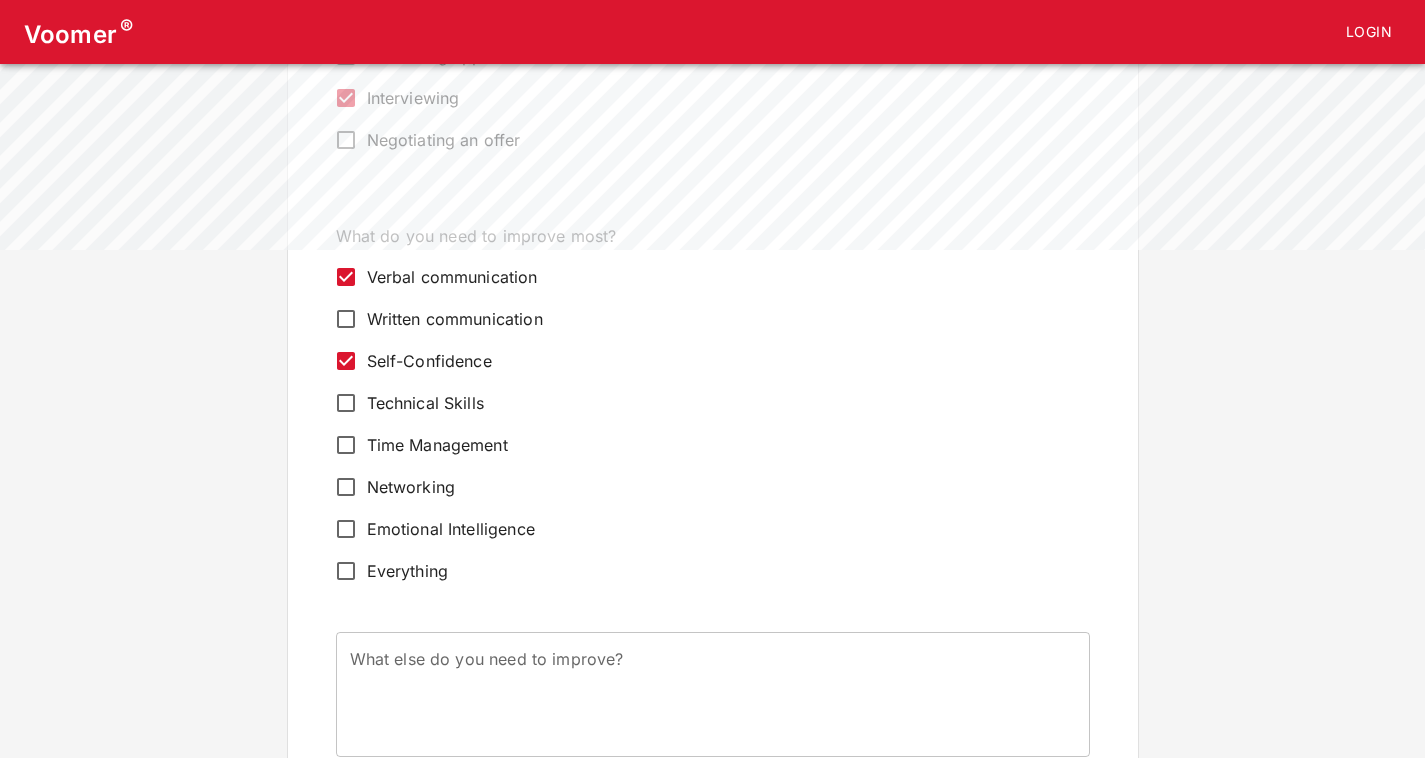 scroll, scrollTop: 661, scrollLeft: 0, axis: vertical 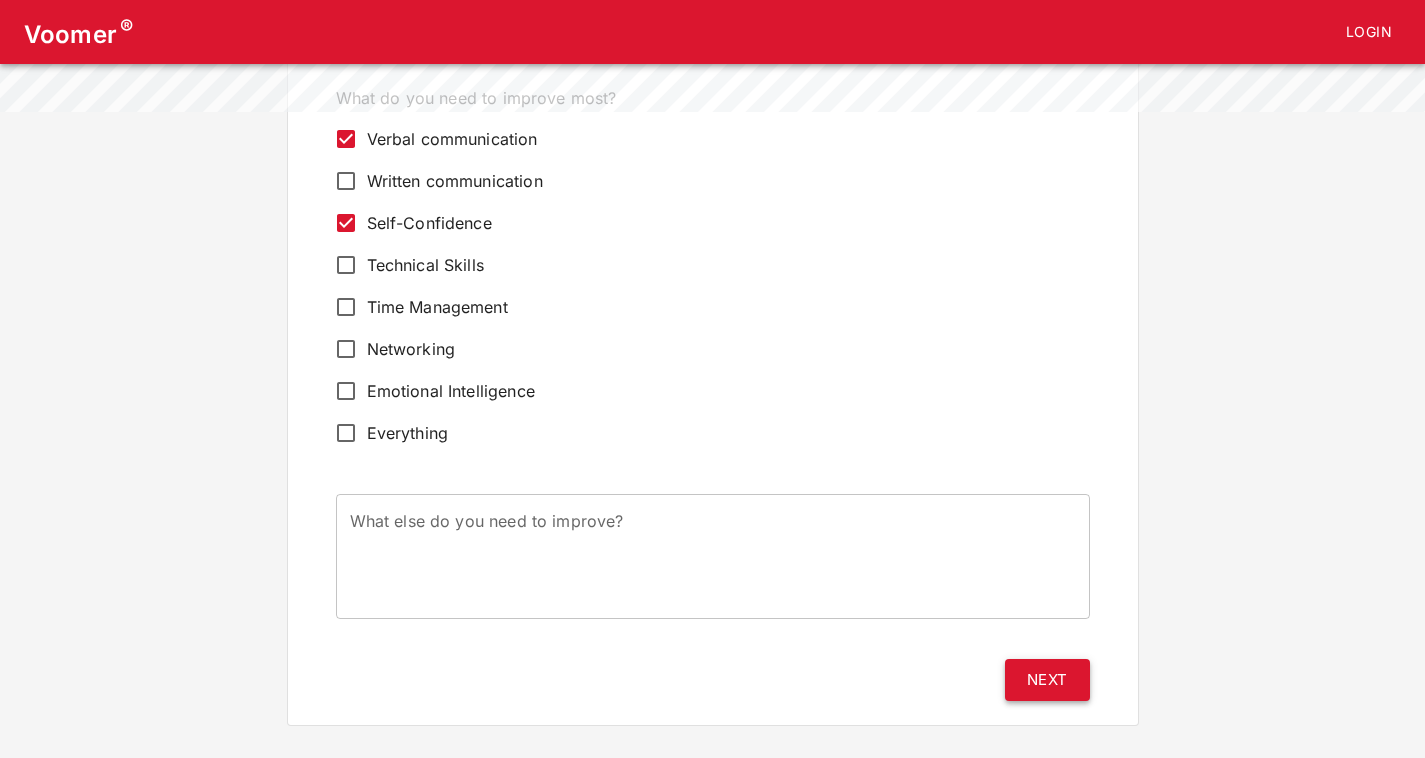 click on "Next" at bounding box center (1047, 680) 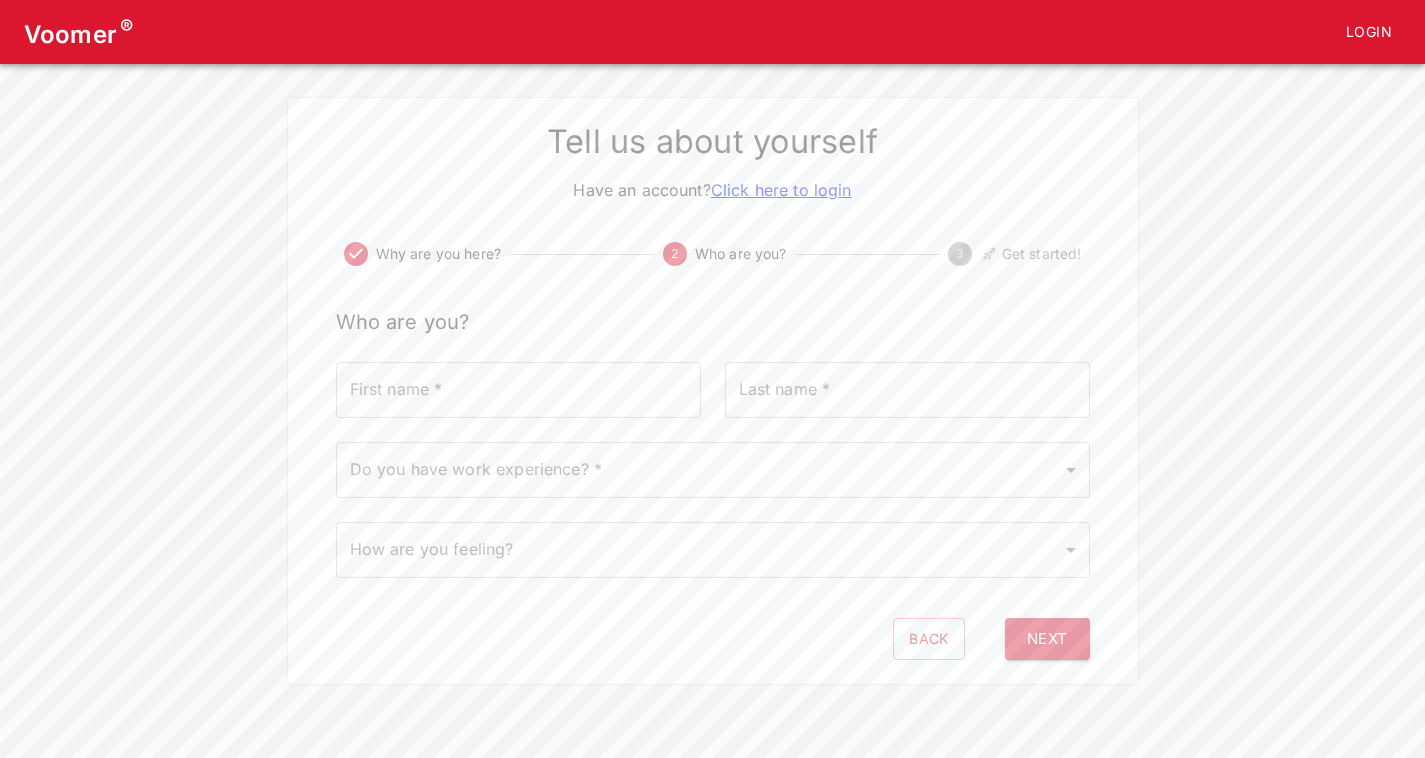 scroll, scrollTop: 0, scrollLeft: 0, axis: both 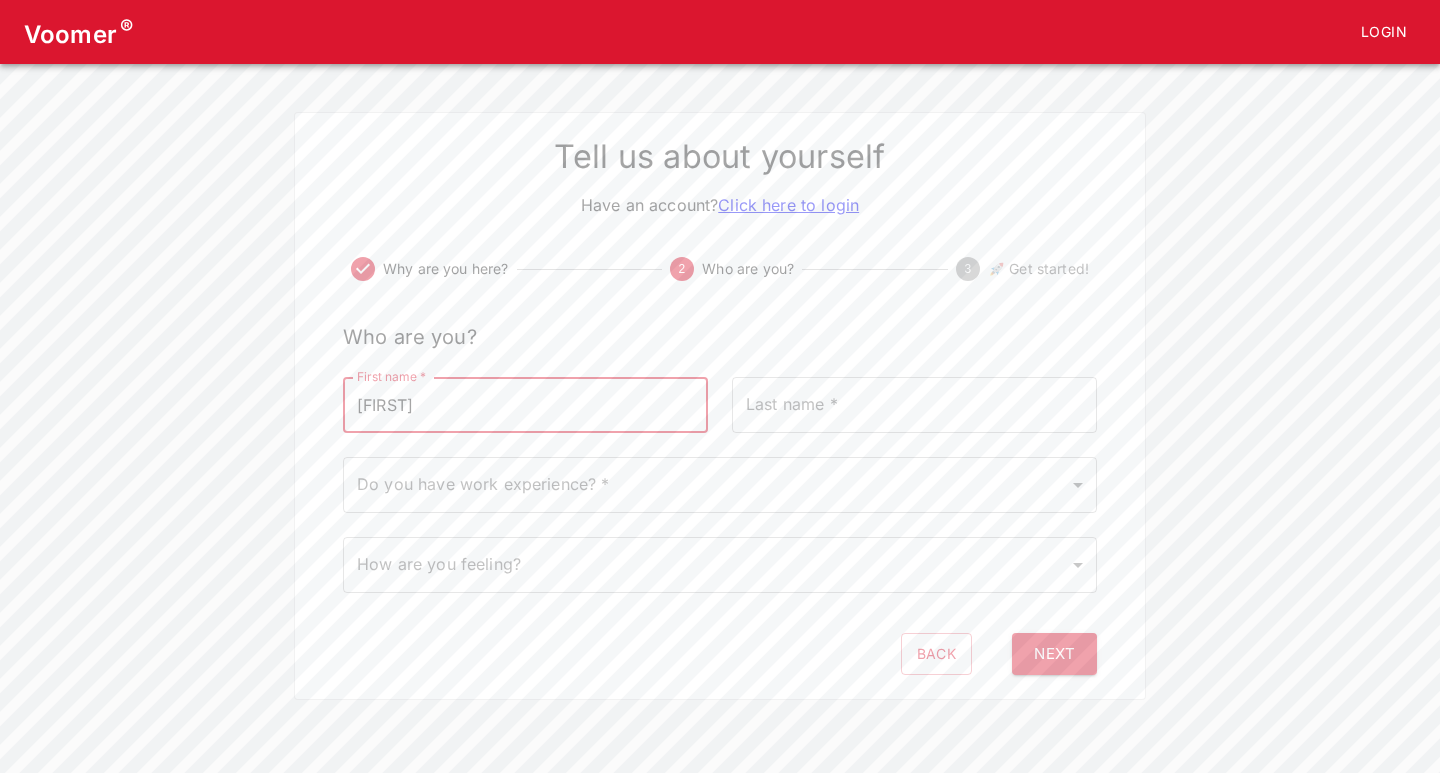 type on "[FIRST]" 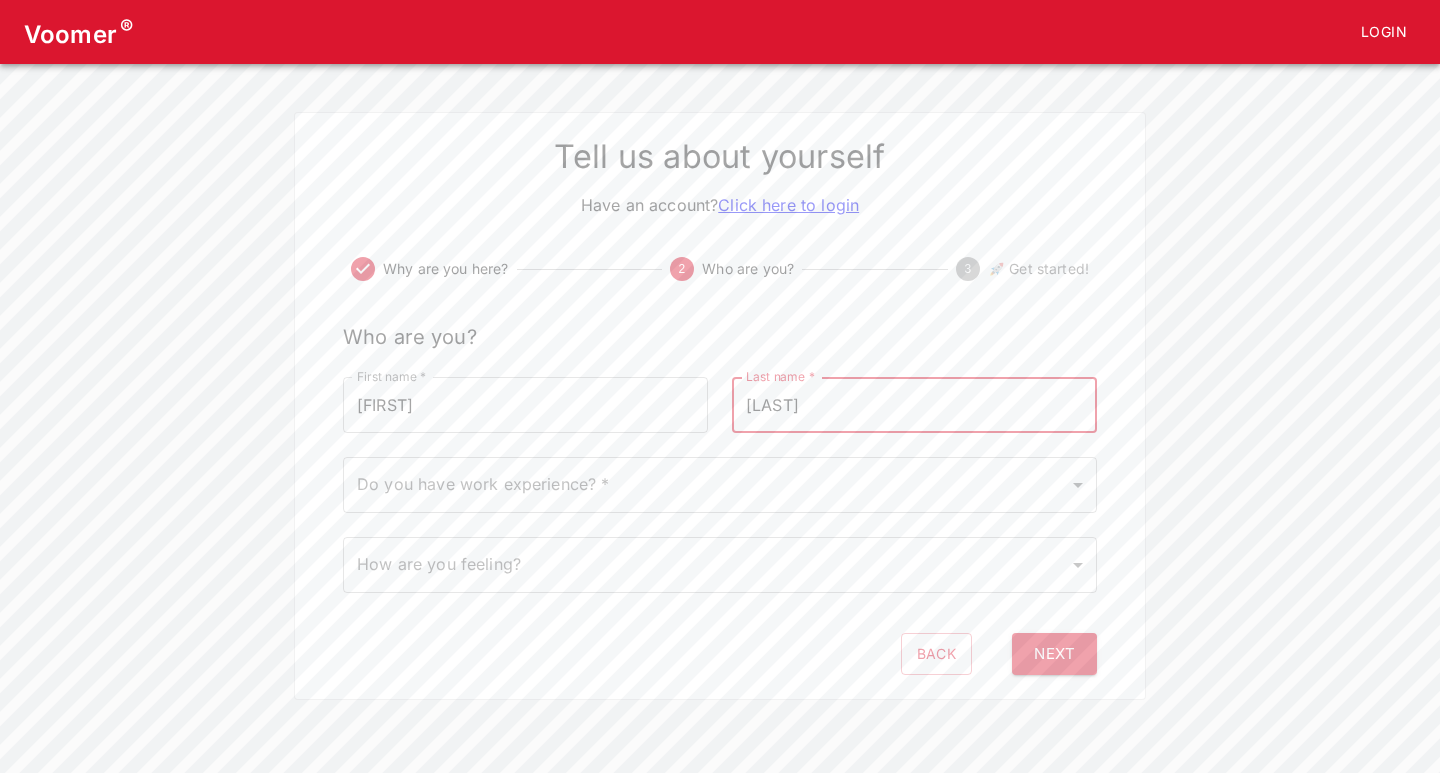 type on "[LAST]" 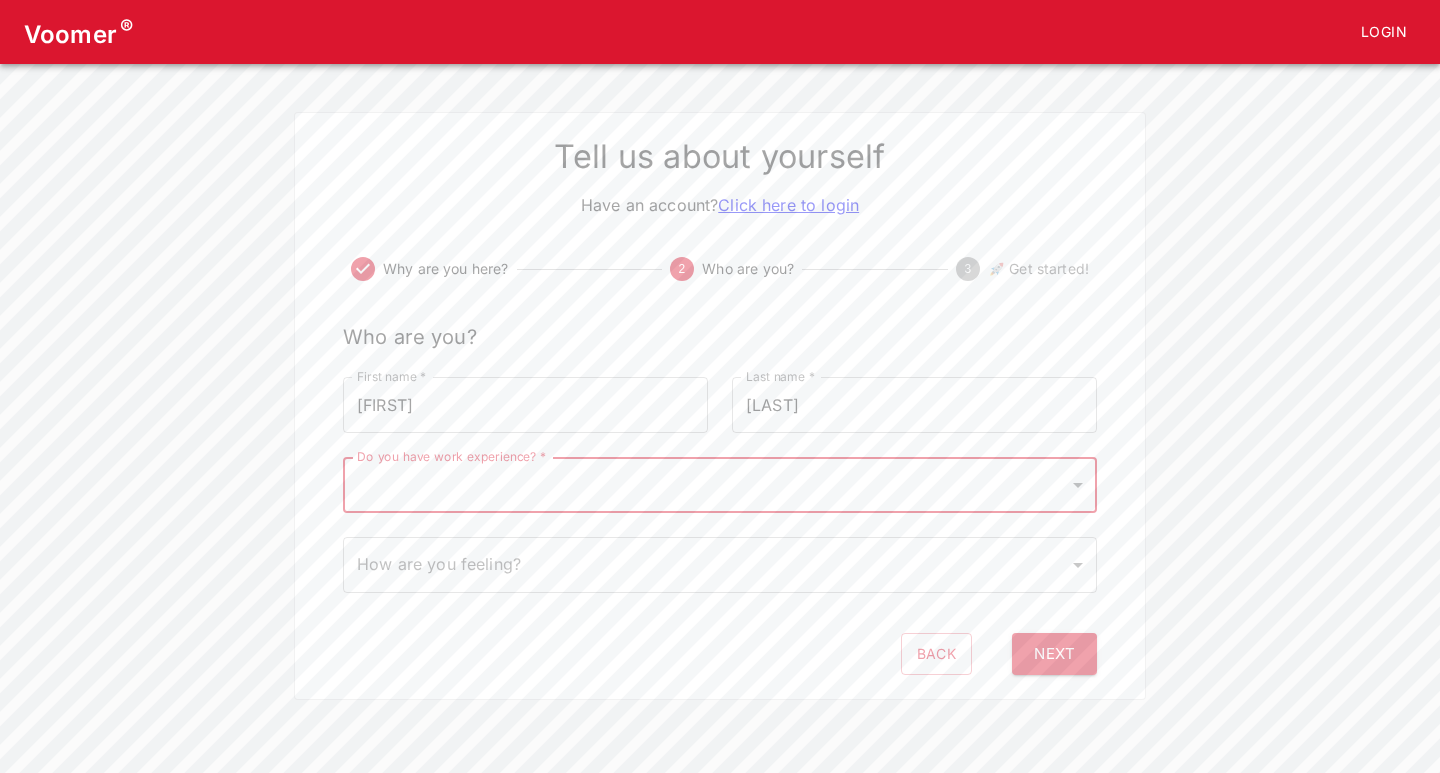 click on "Voomer ® Login Tell us about yourself Have an account?  Click here to login Why are you here? 2 Who are you? 3 🚀 Get started! Who are you? First name * [FIRST] First name * Last name * [LAST] Last name * Do you have work experience? * ​ Do you have work experience? * How are you feeling? ​ How are you feeling? Back Next" at bounding box center (720, 350) 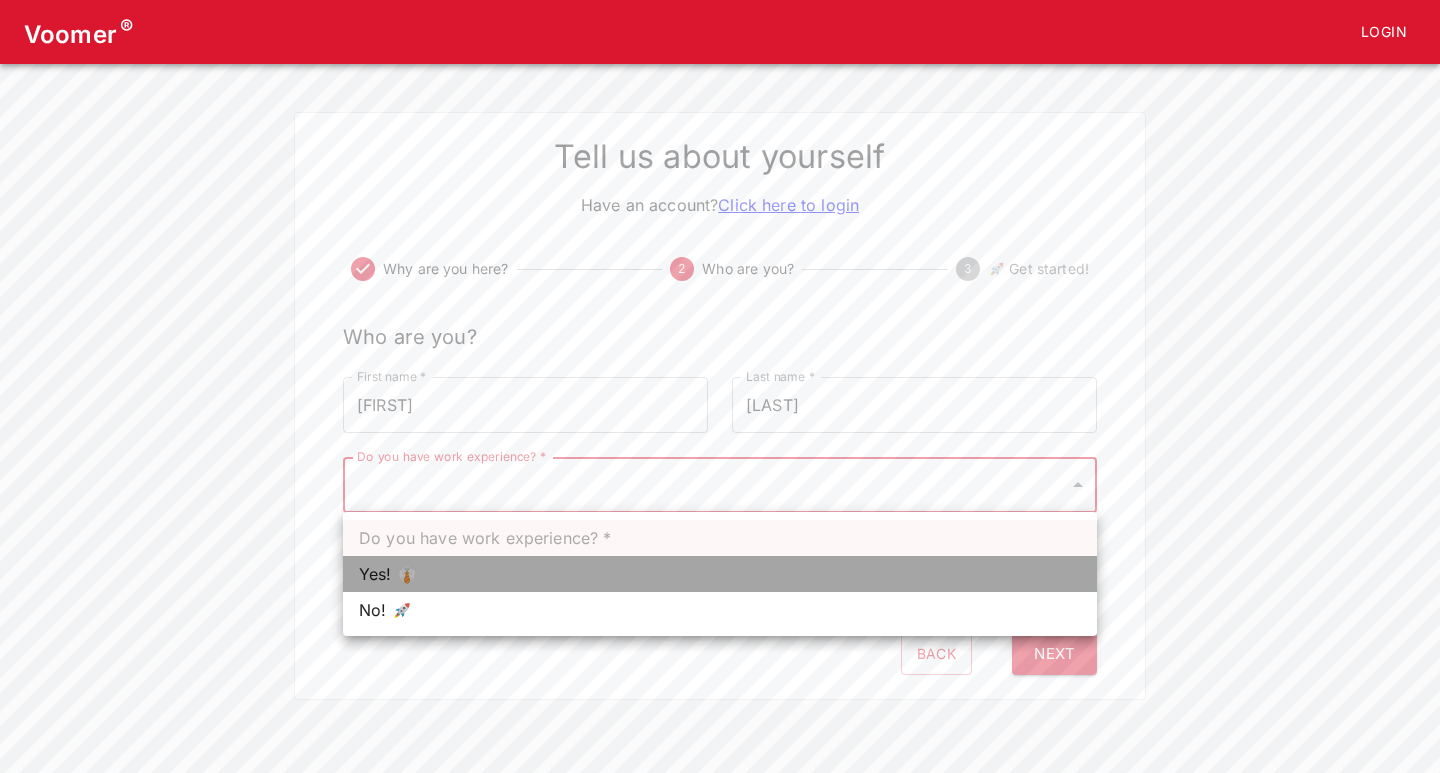 click on "Yes! 👔" at bounding box center [720, 574] 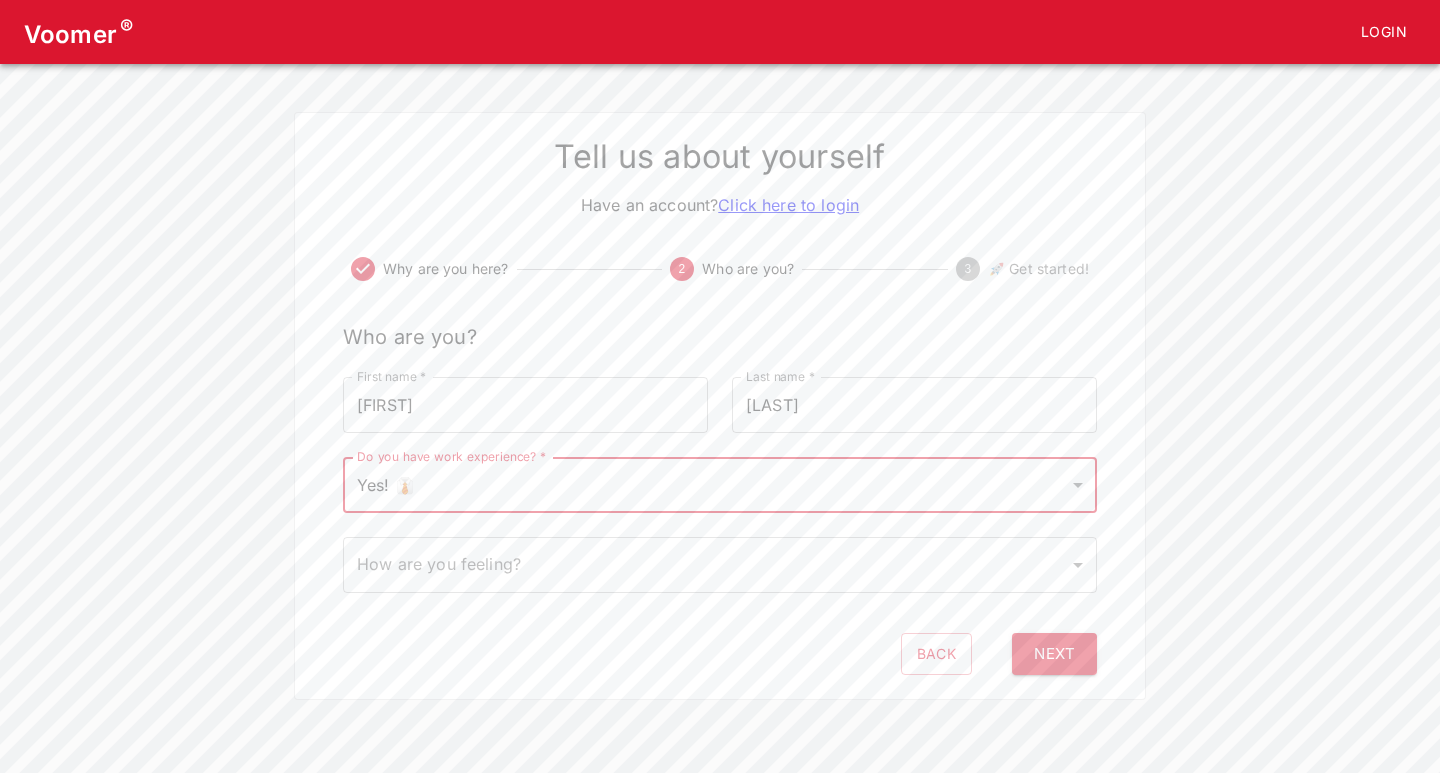 click on "Voomer ® Login Tell us about yourself Have an account?  Click here to login Why are you here? 2 Who are you? 3 🚀 Get started! Who are you? First name * [FIRST] First name * Last name * [LAST] Last name * Do you have work experience? * Yes! 👔 1 Do you have work experience? * How are you feeling? ​ How are you feeling? Back Next" at bounding box center [720, 350] 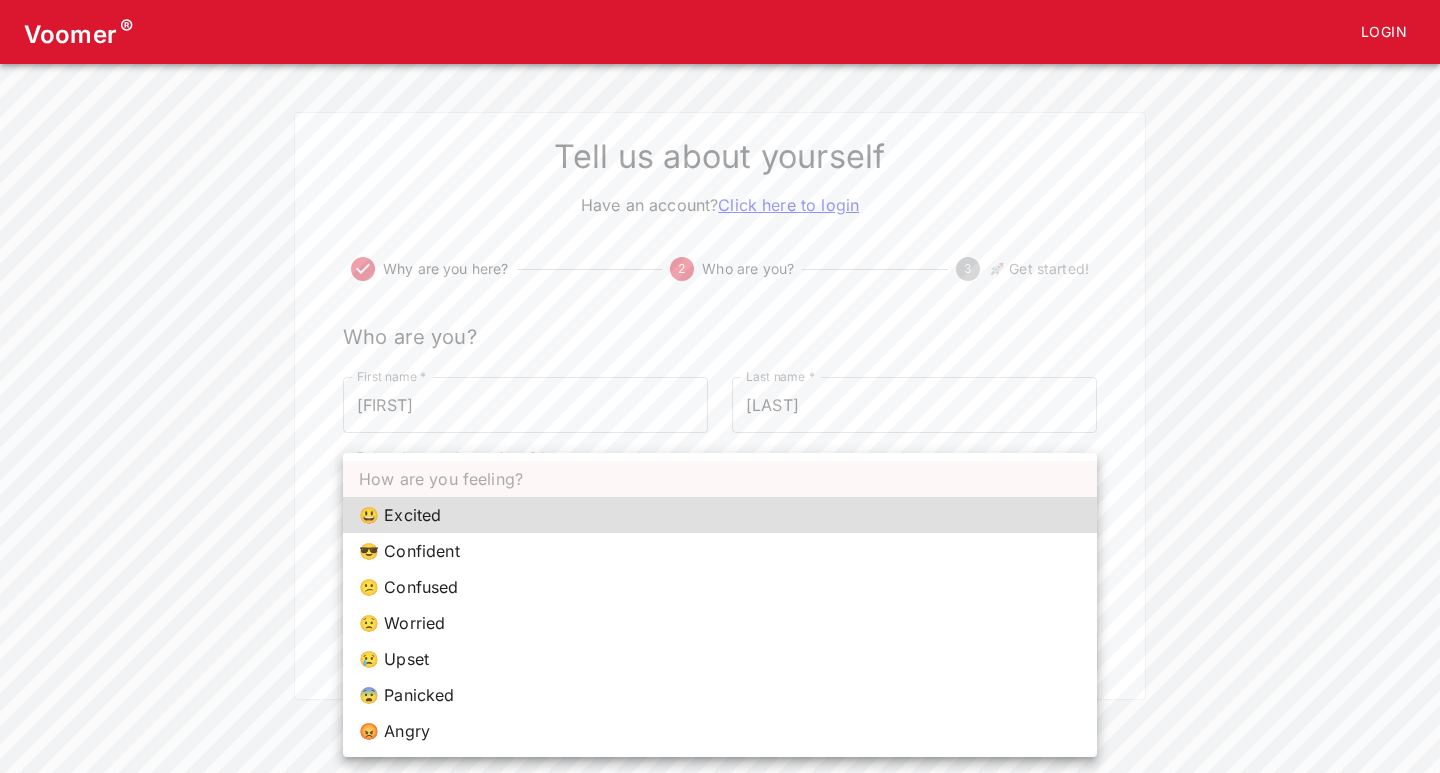 click on "😎 Confident" at bounding box center [720, 551] 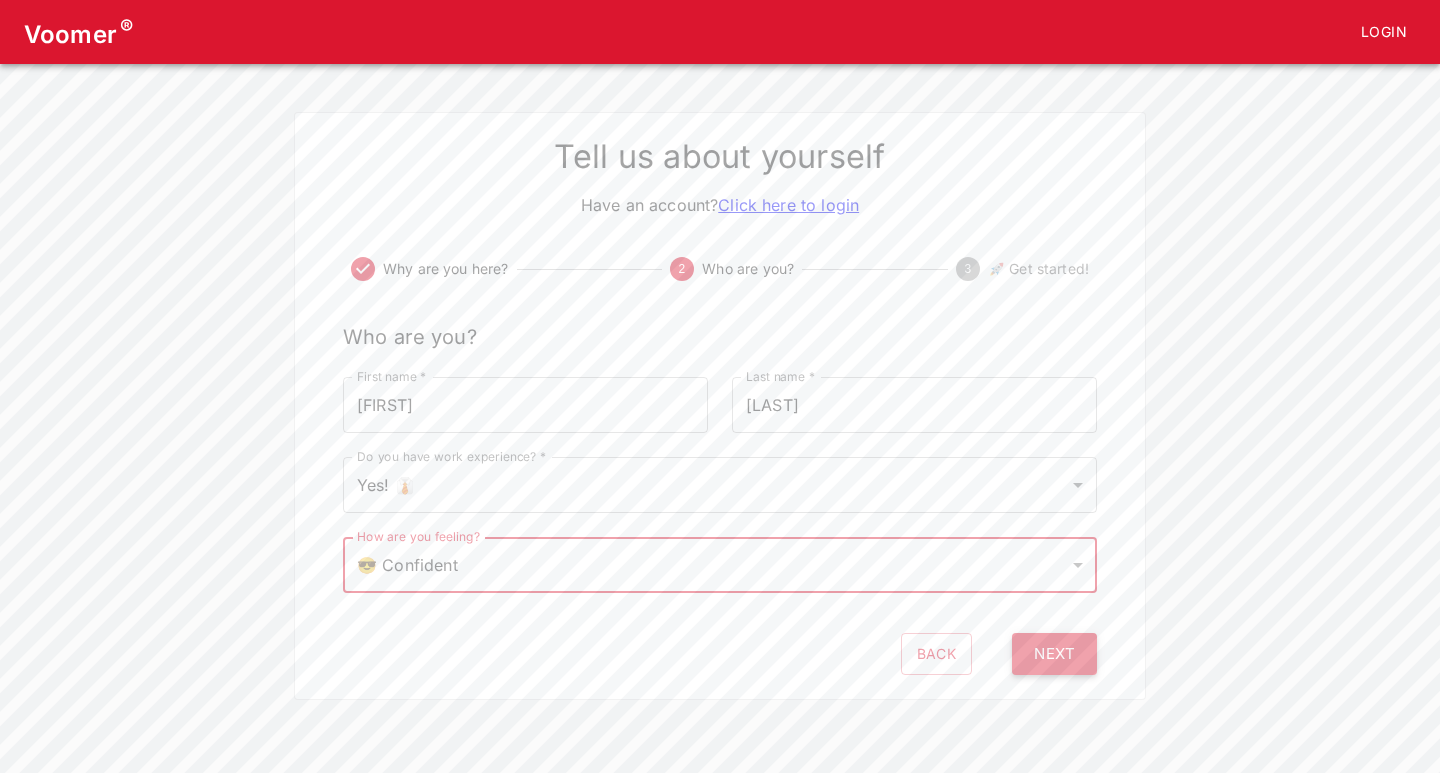 click on "Next" at bounding box center (1054, 654) 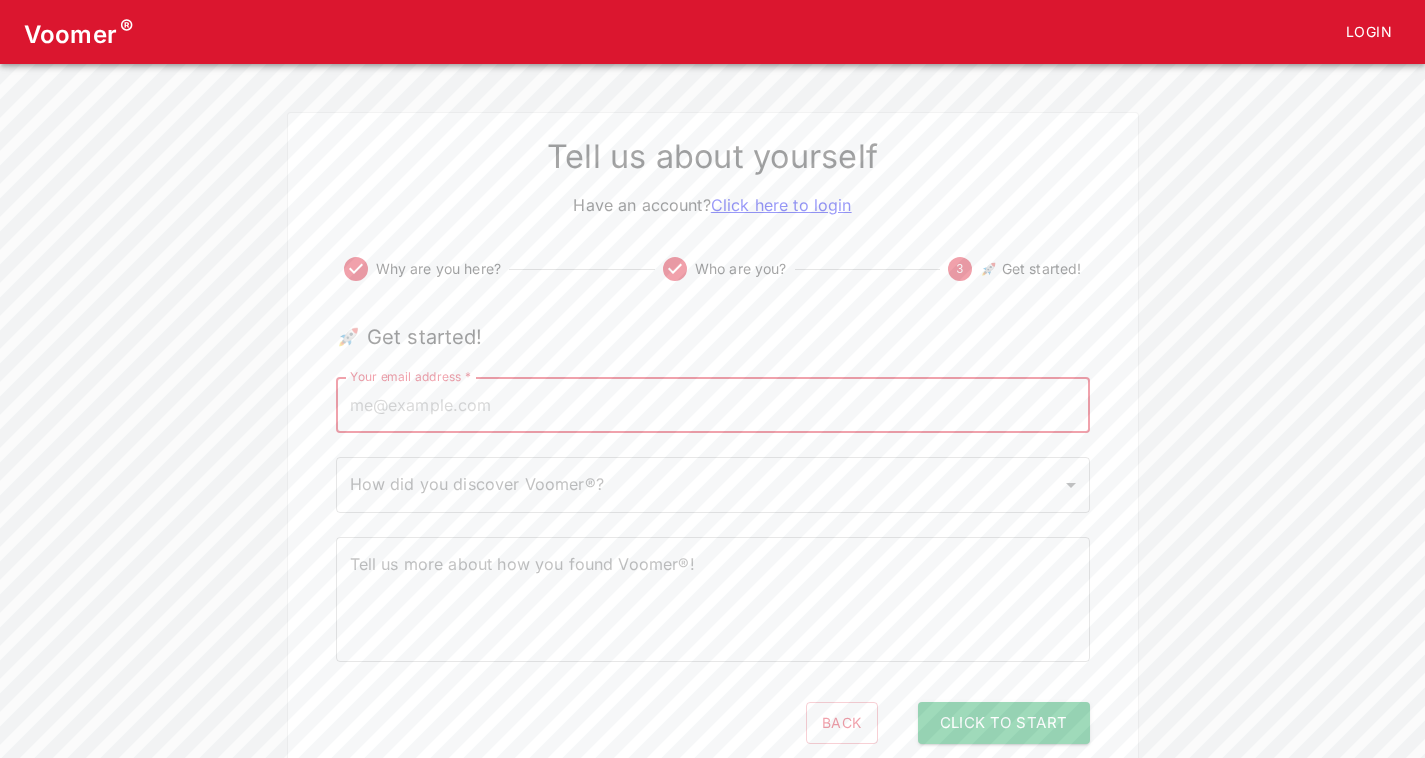 click on "Your email address *" at bounding box center [713, 405] 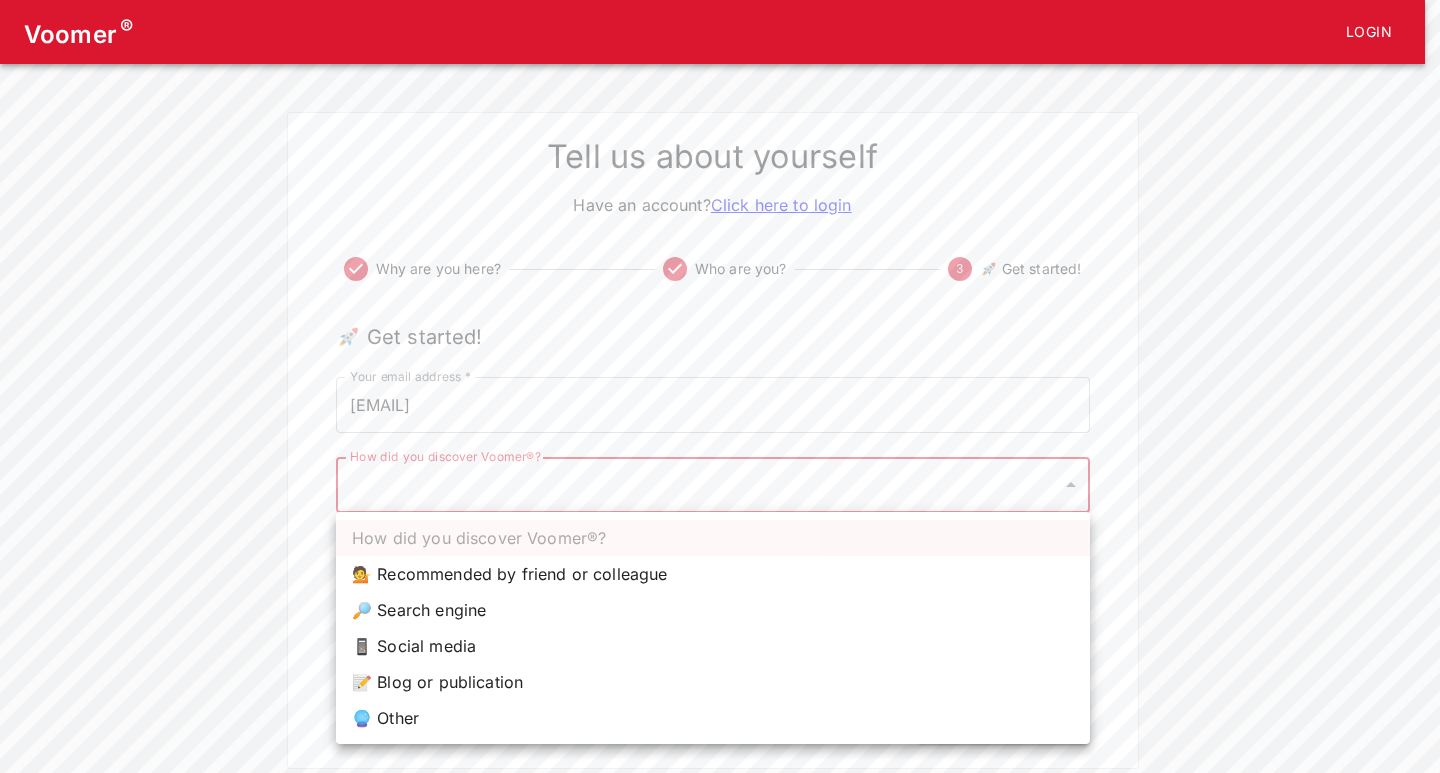 click on "Voomer ® Login Tell us about yourself Have an account?  Click here to login Why are you here? Who are you? 3 🚀 Get started! 🚀 Get started! Your email address * [EMAIL] Your email address * How did you discover Voomer®? ​ How did you discover Voomer®? Tell us more about how you found Voomer®! x Tell us more about how you found Voomer®! Back Click to Start How did you discover Voomer®? 💁 Recommended by friend or colleague 🔎 Search engine 📱 Social media 📝 Blog or publication 🔮 Other" at bounding box center (720, 384) 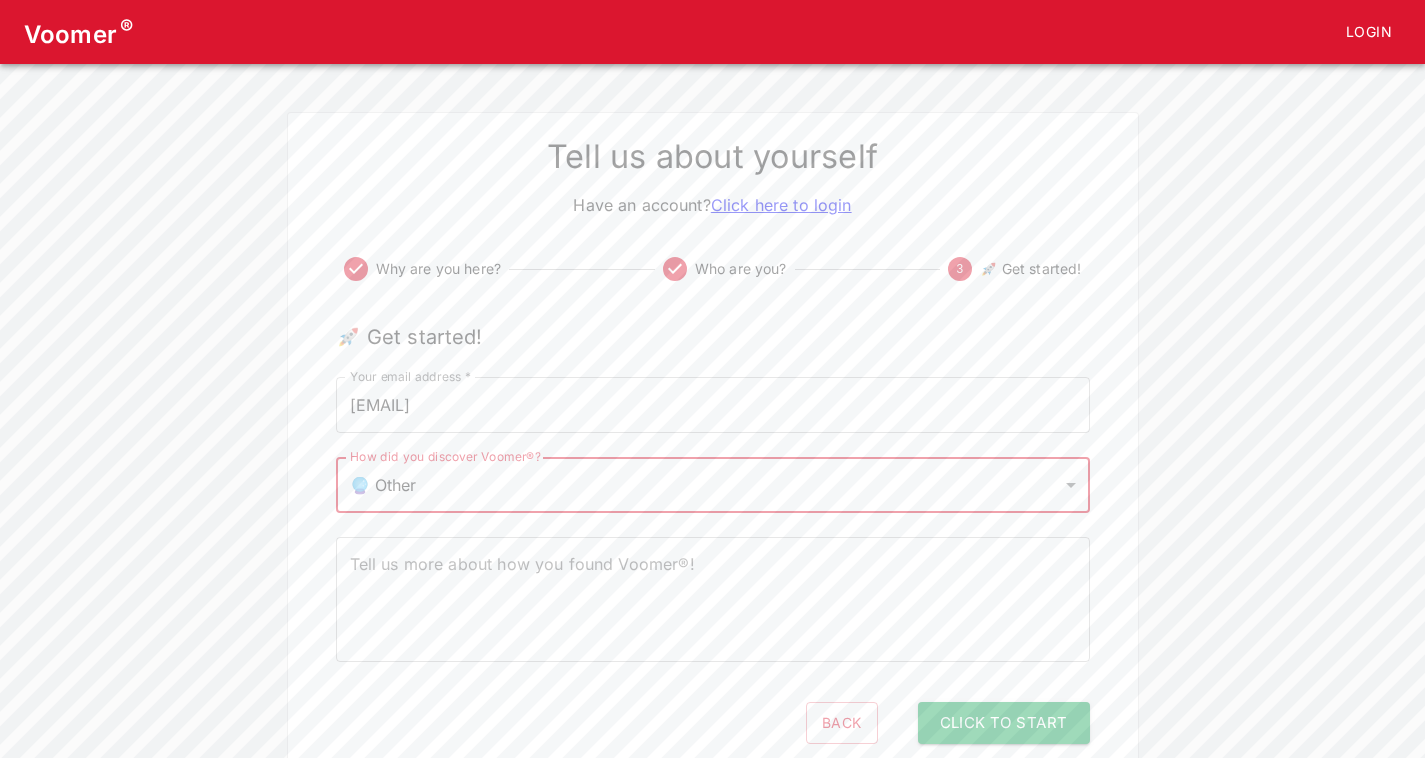 click on "Tell us more about how you found Voomer®!" at bounding box center [713, 600] 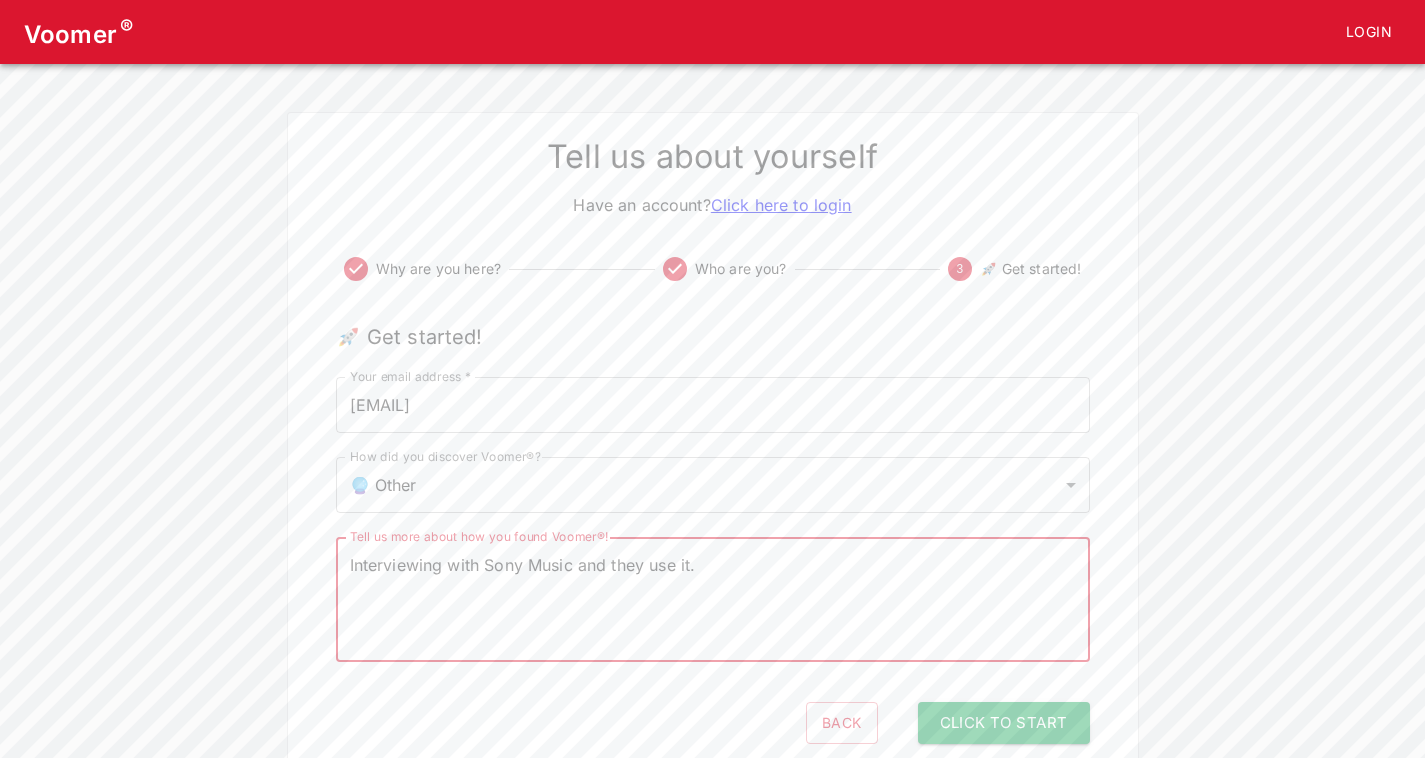 drag, startPoint x: 730, startPoint y: 560, endPoint x: 655, endPoint y: 563, distance: 75.059975 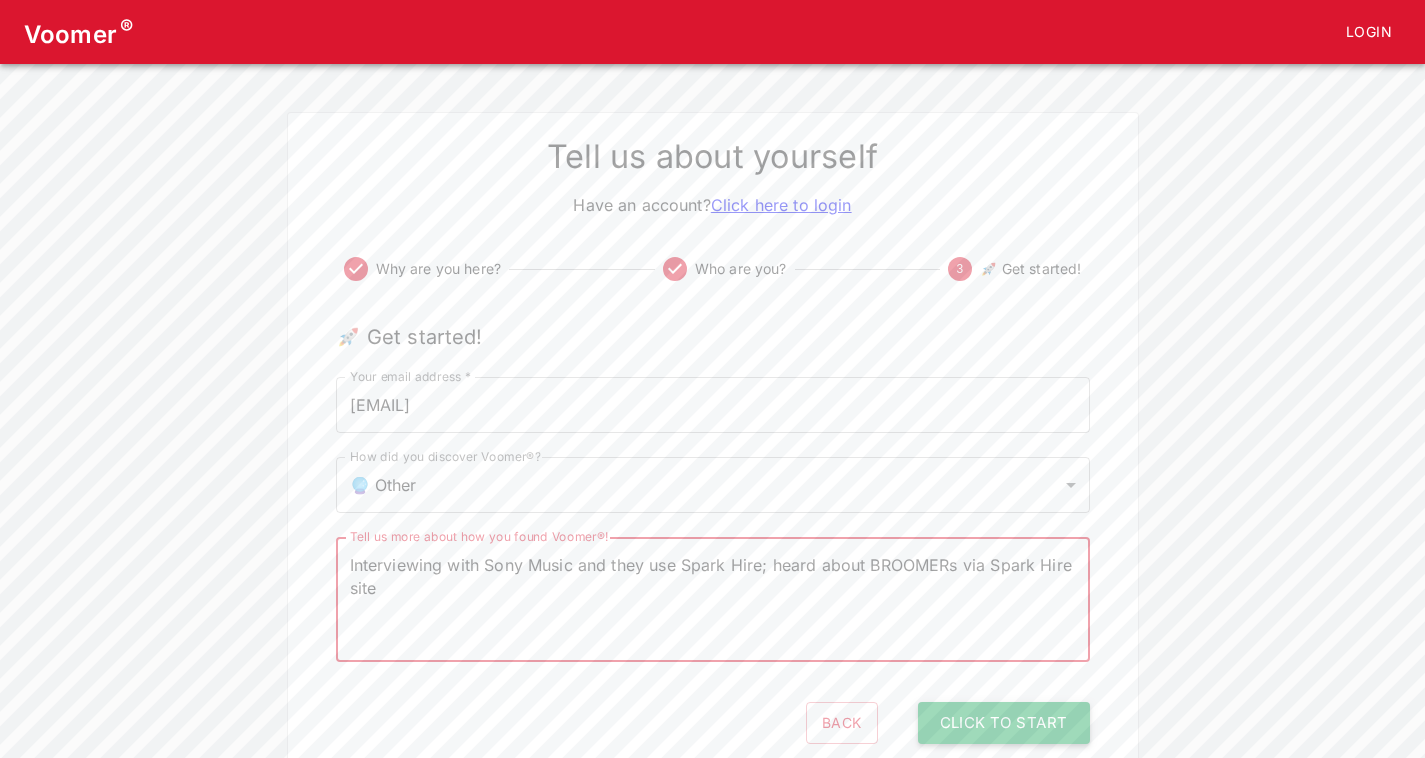 type on "Interviewing with Sony Music and they use Spark Hire; heard about BROOMERs via Spark Hire site" 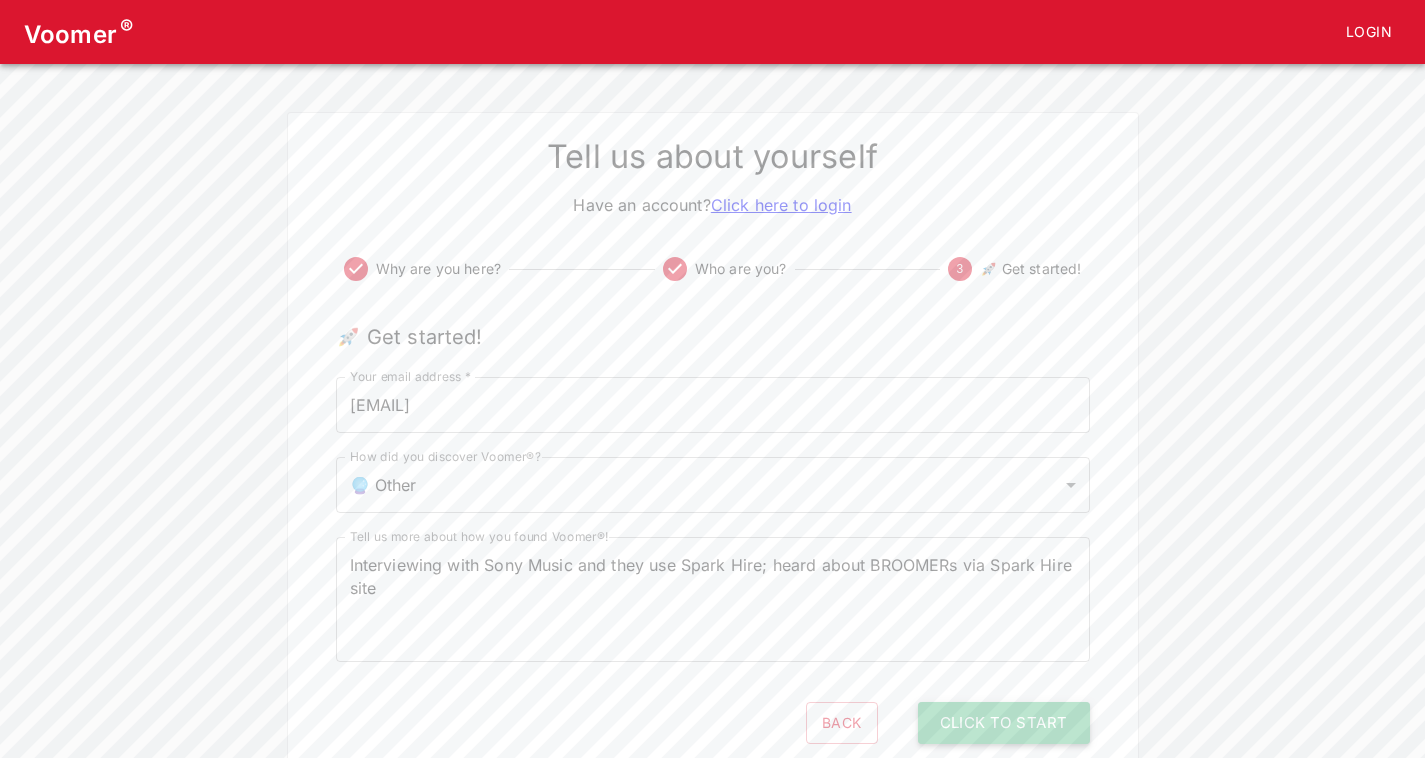 click on "Click to Start" at bounding box center (1004, 723) 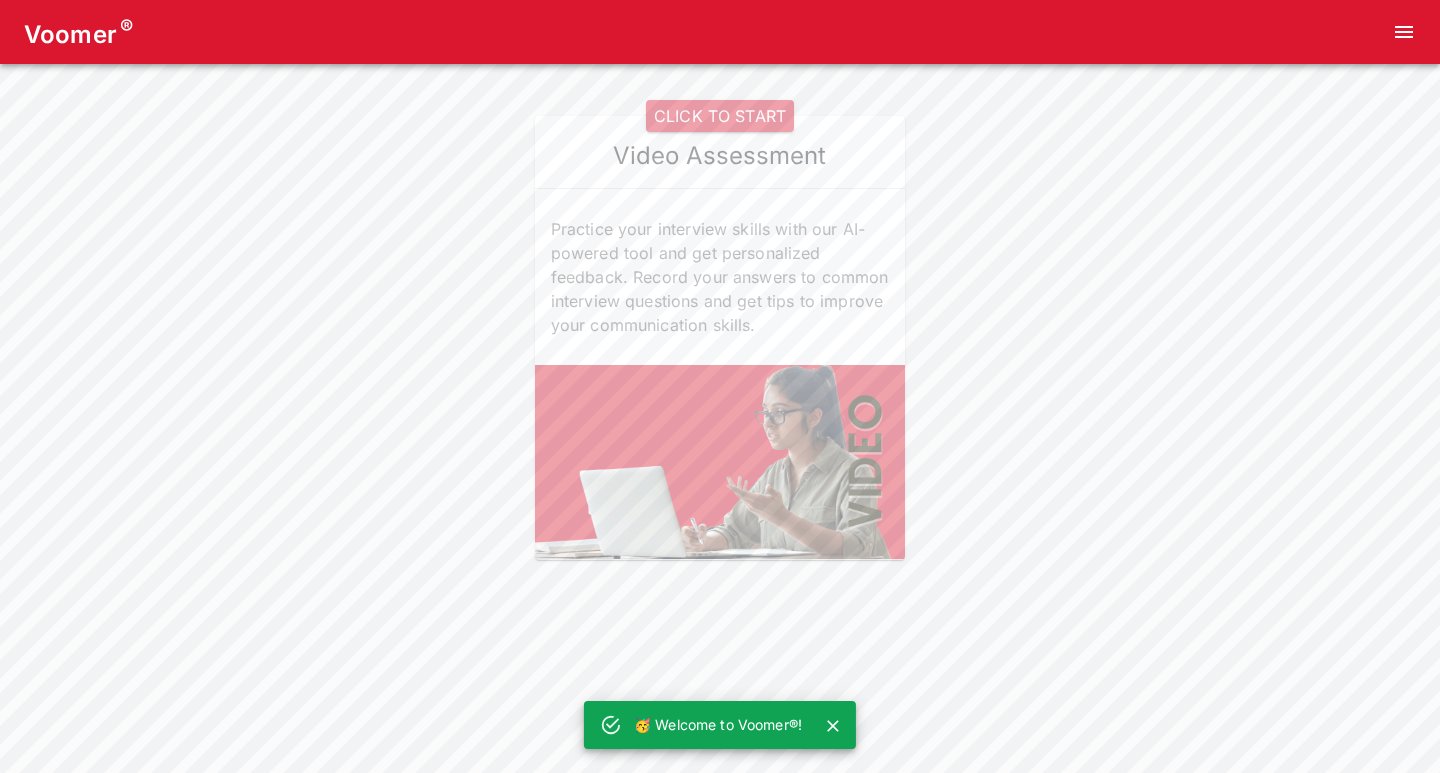 click on "🥳 Welcome to Voomer®!" at bounding box center (718, 725) 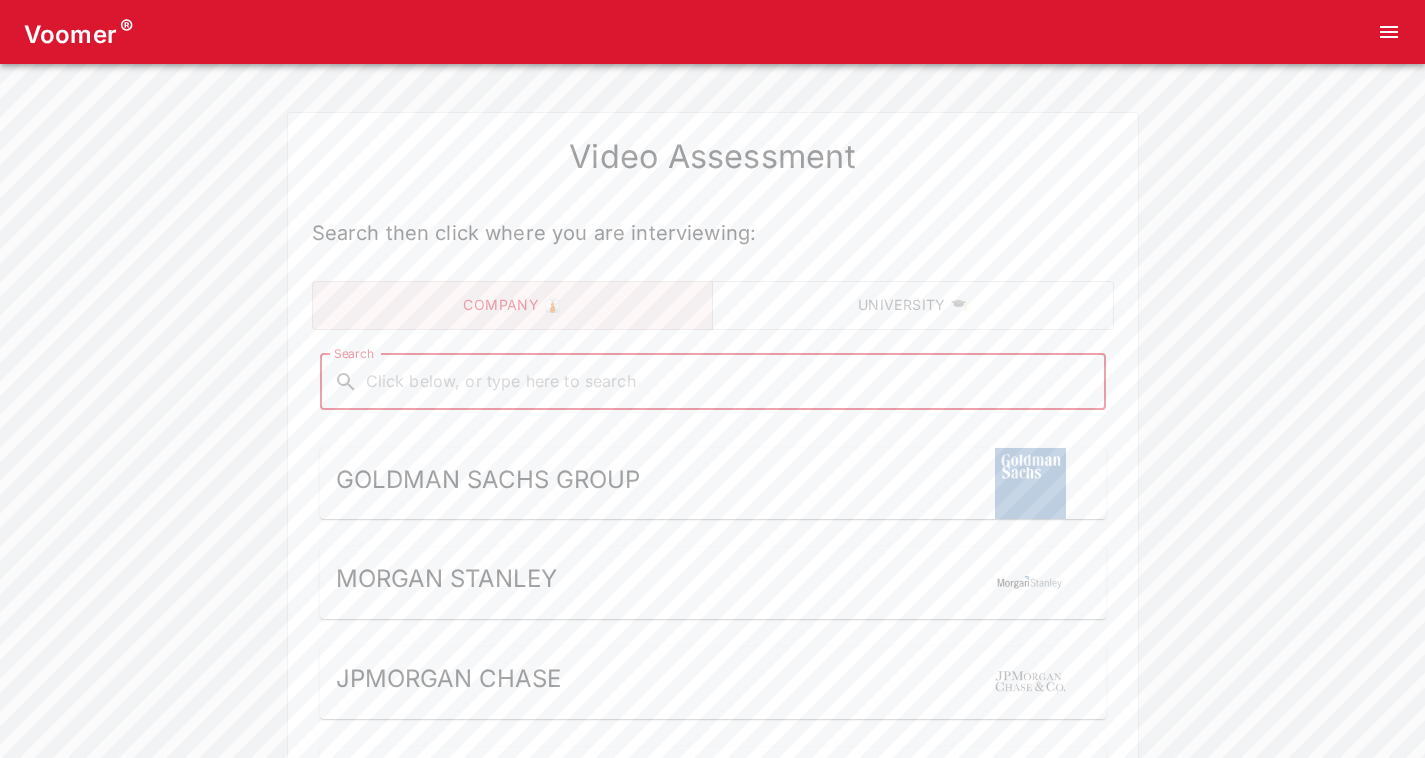 click on "Search" at bounding box center (729, 382) 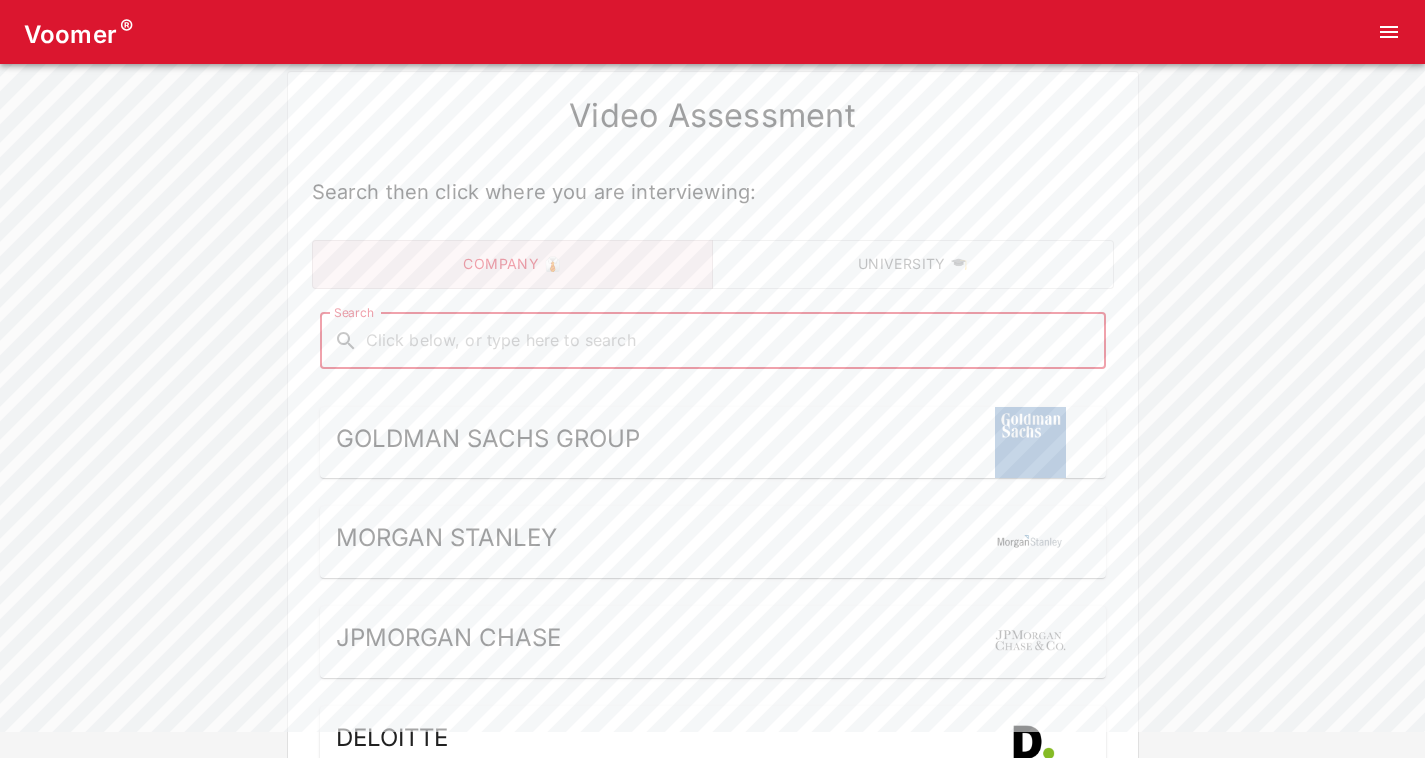 scroll, scrollTop: 650, scrollLeft: 0, axis: vertical 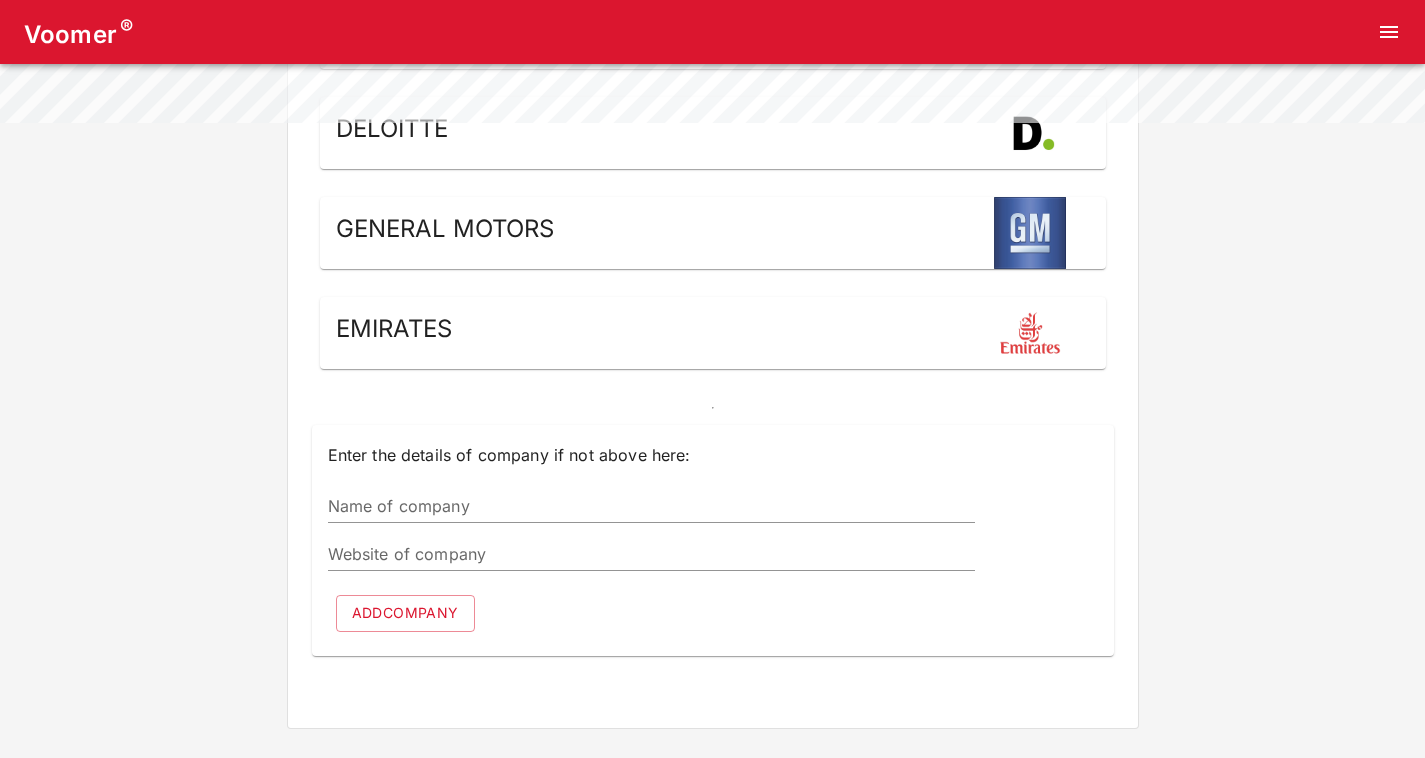 click on "Website of company" at bounding box center [651, 555] 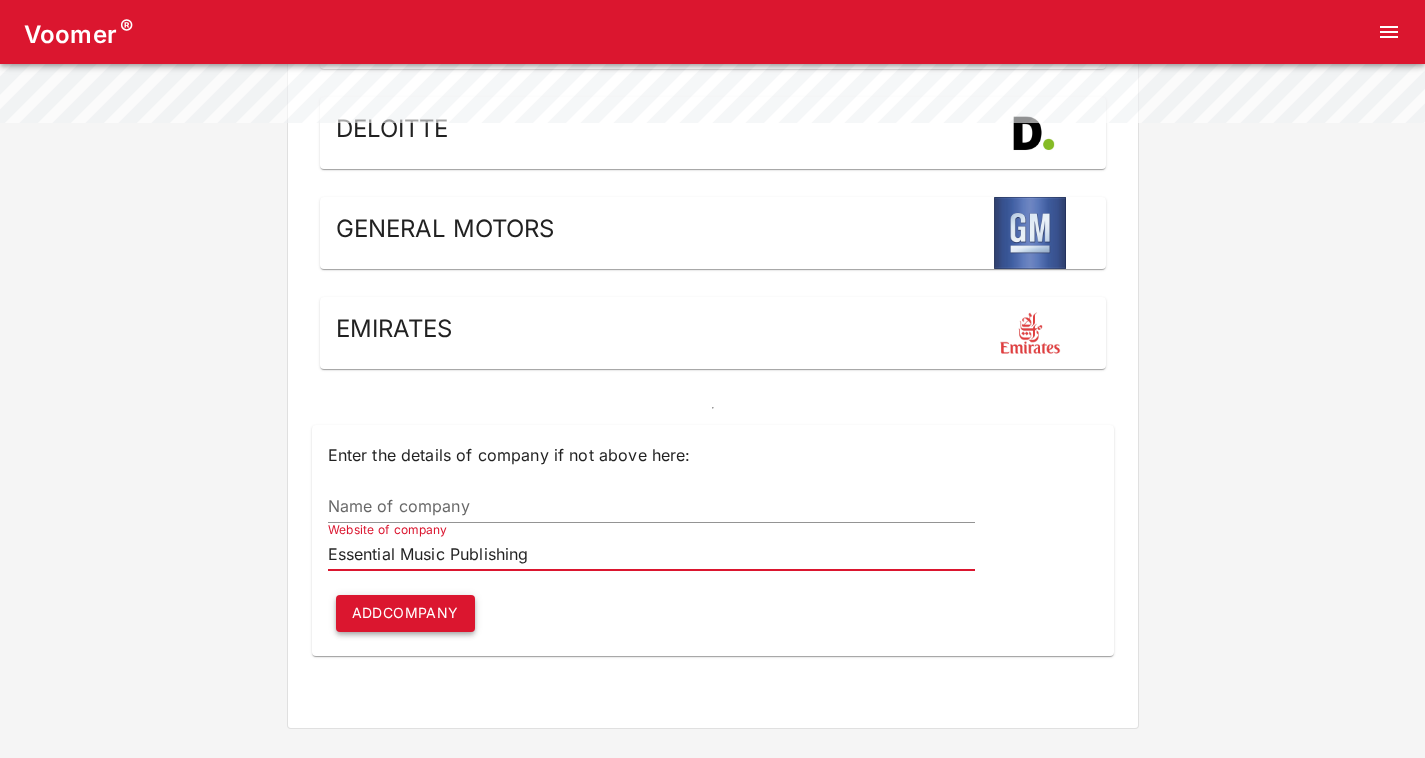 type on "Essential Music Publishing" 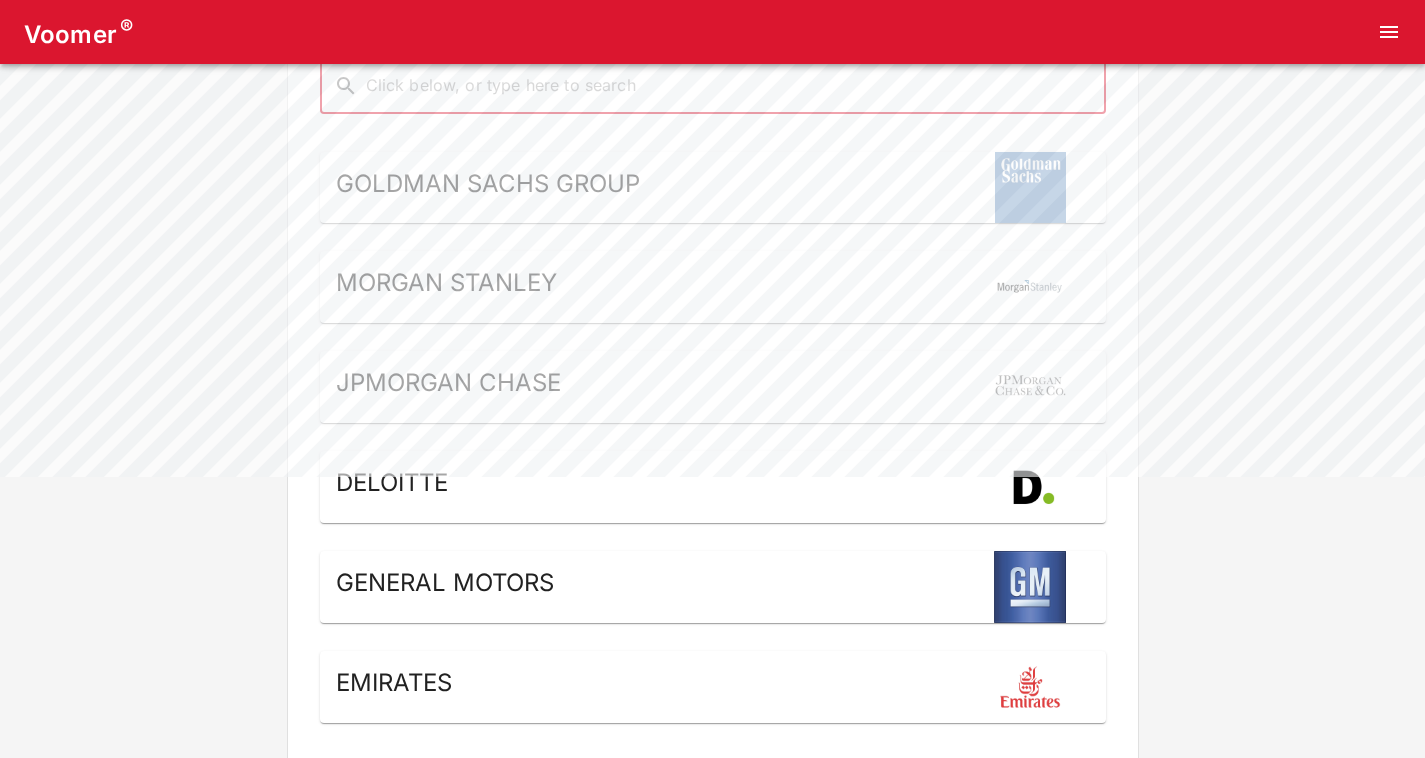 scroll, scrollTop: 0, scrollLeft: 0, axis: both 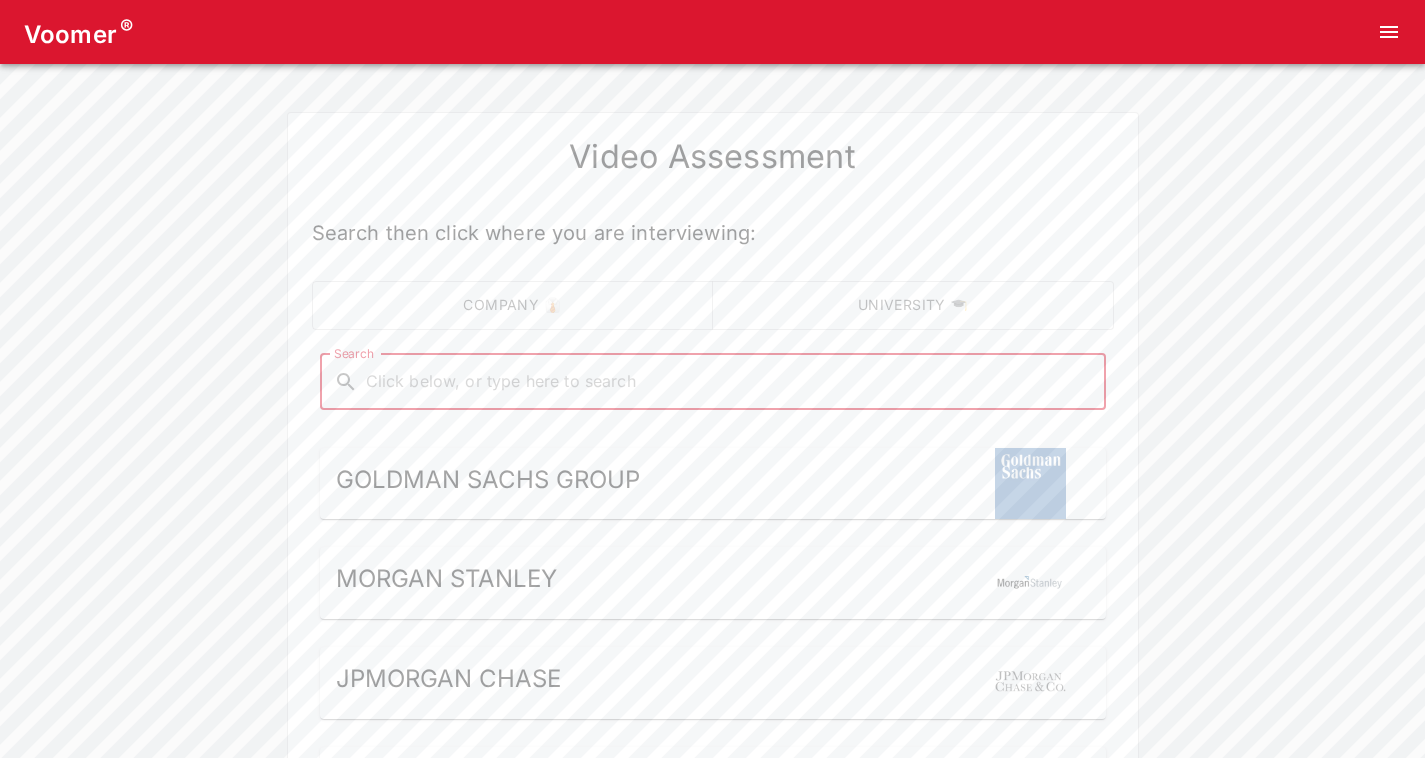 click on "Search" at bounding box center (729, 382) 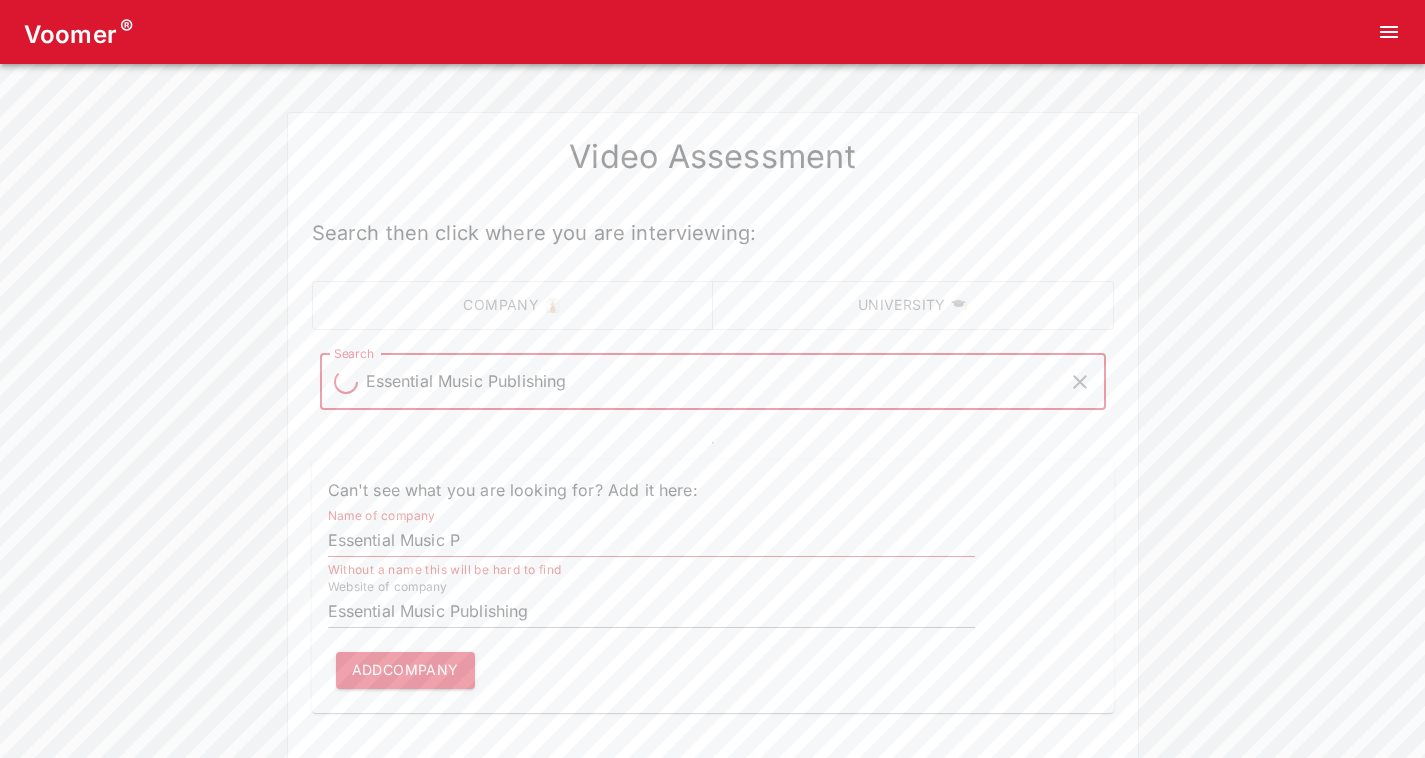click on "Add  company" at bounding box center [405, 670] 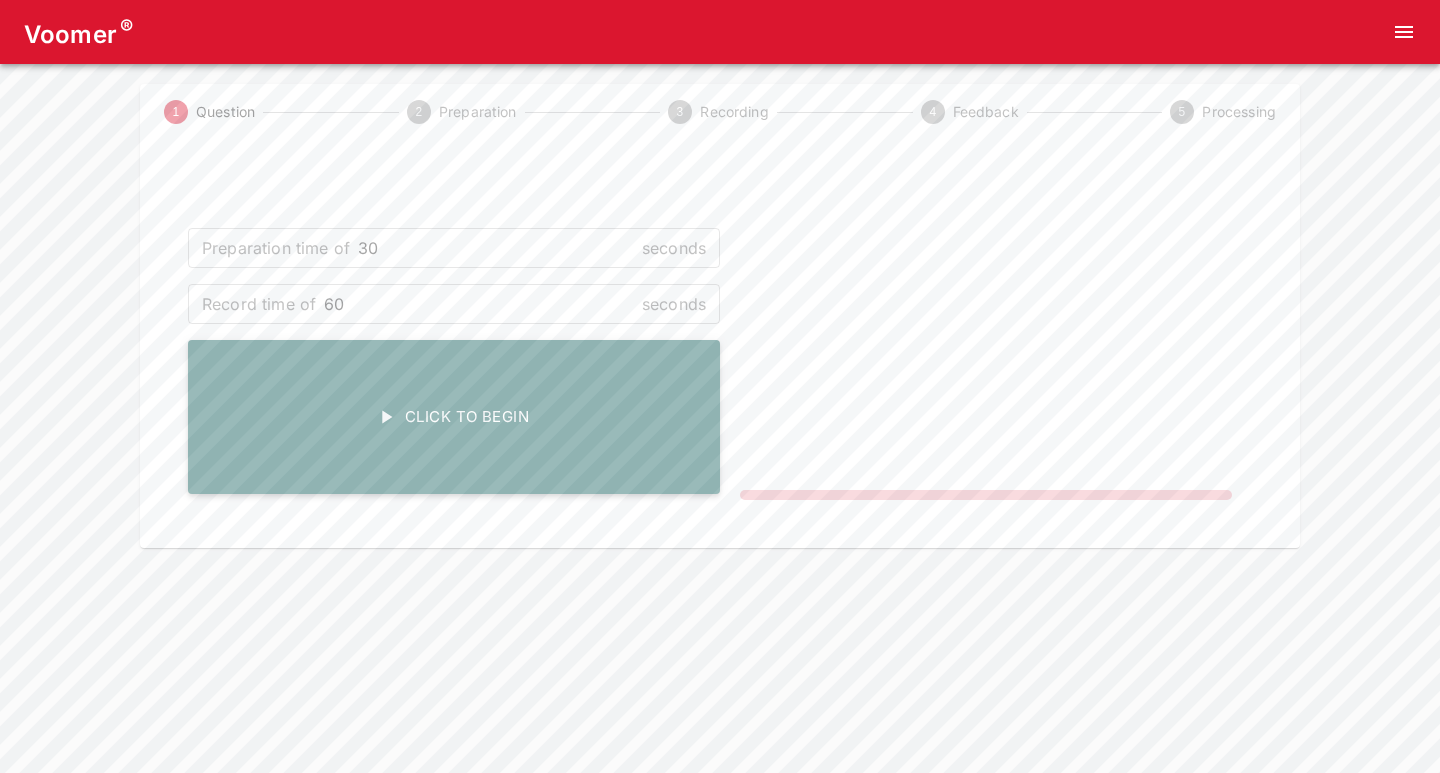 click on "Click To Begin" at bounding box center [454, 417] 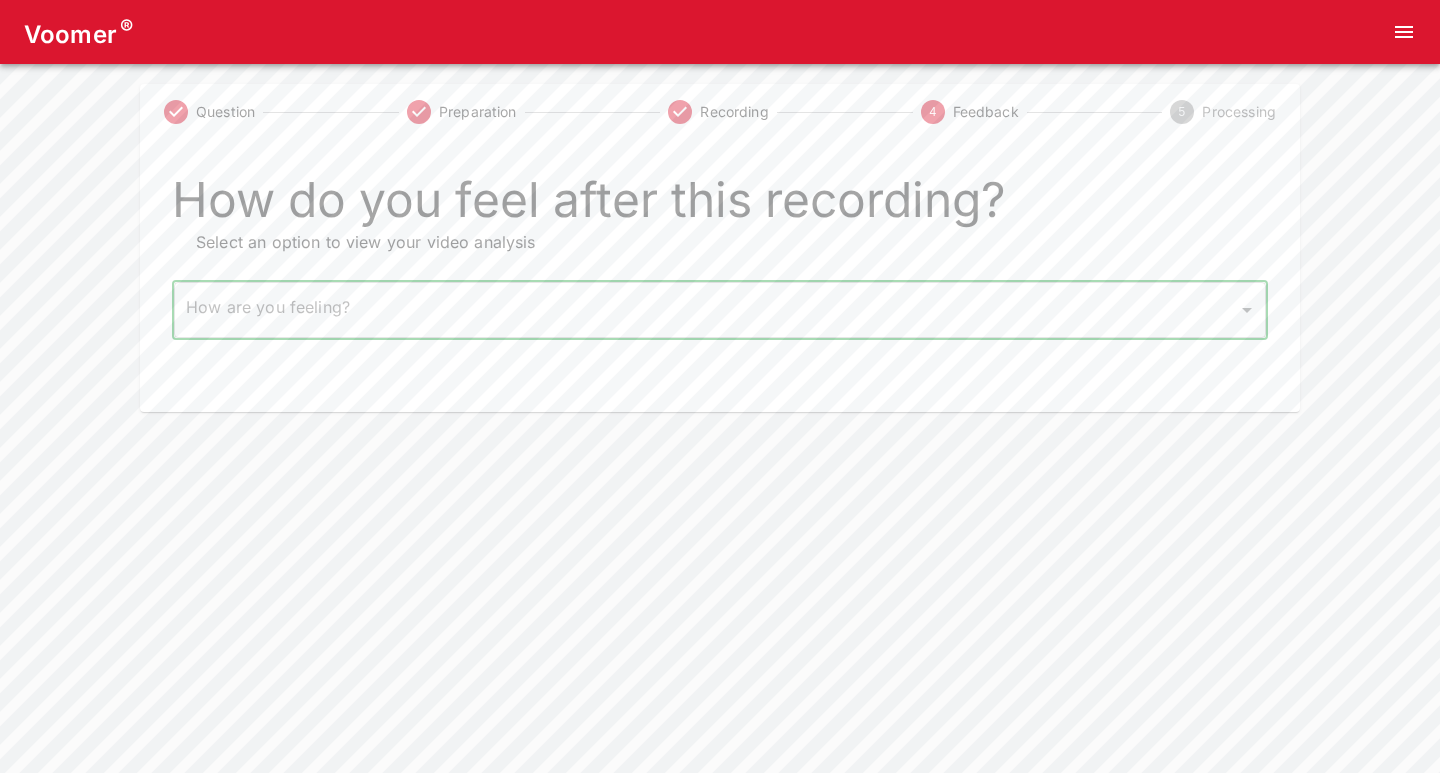 click on "Voomer ® Question Preparation Recording 4 Feedback 5 Processing How do you feel after this recording? Select an option to view your video analysis How are you feeling? ​ How are you feeling? Home Analysis Tokens: 0 Pricing Log Out" at bounding box center [720, 206] 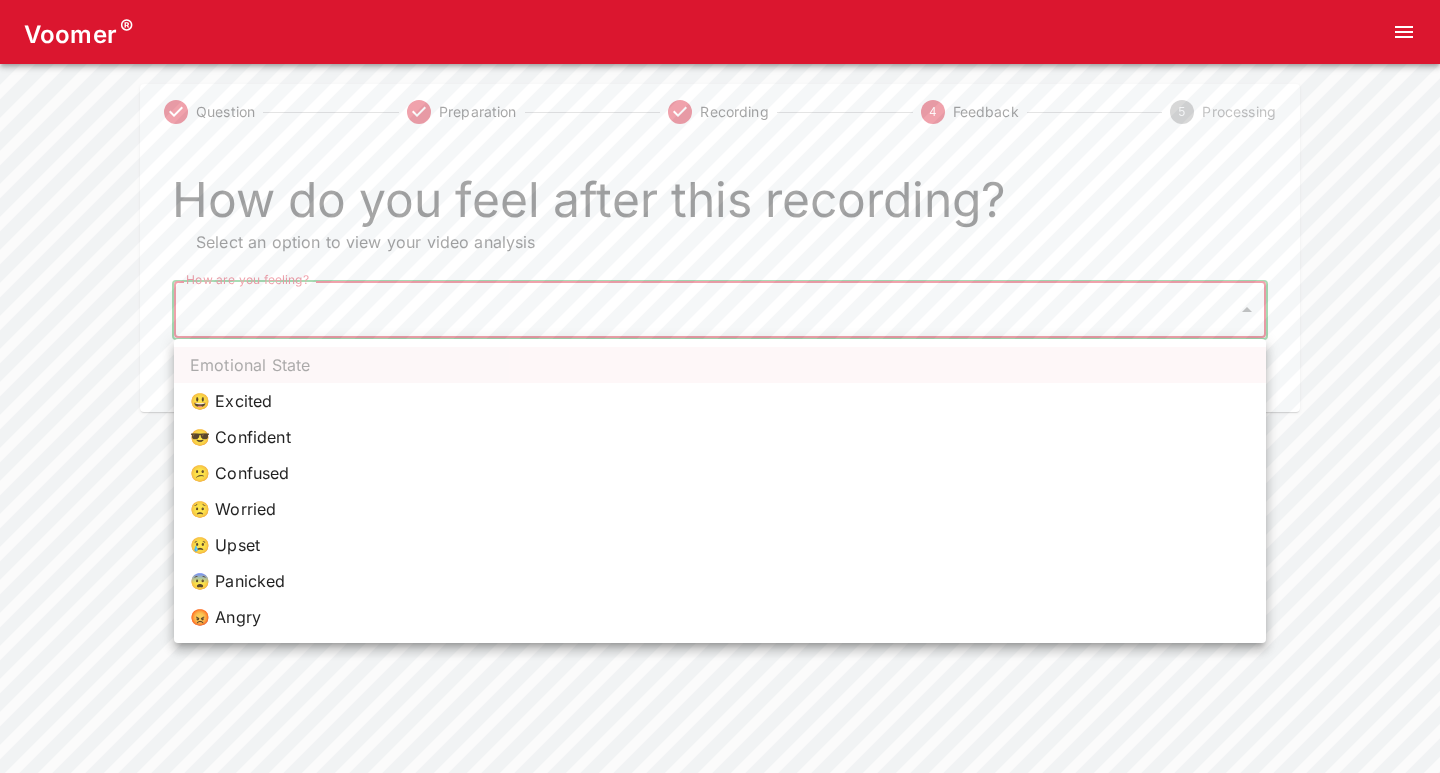 click on "😟 Worried" at bounding box center (720, 509) 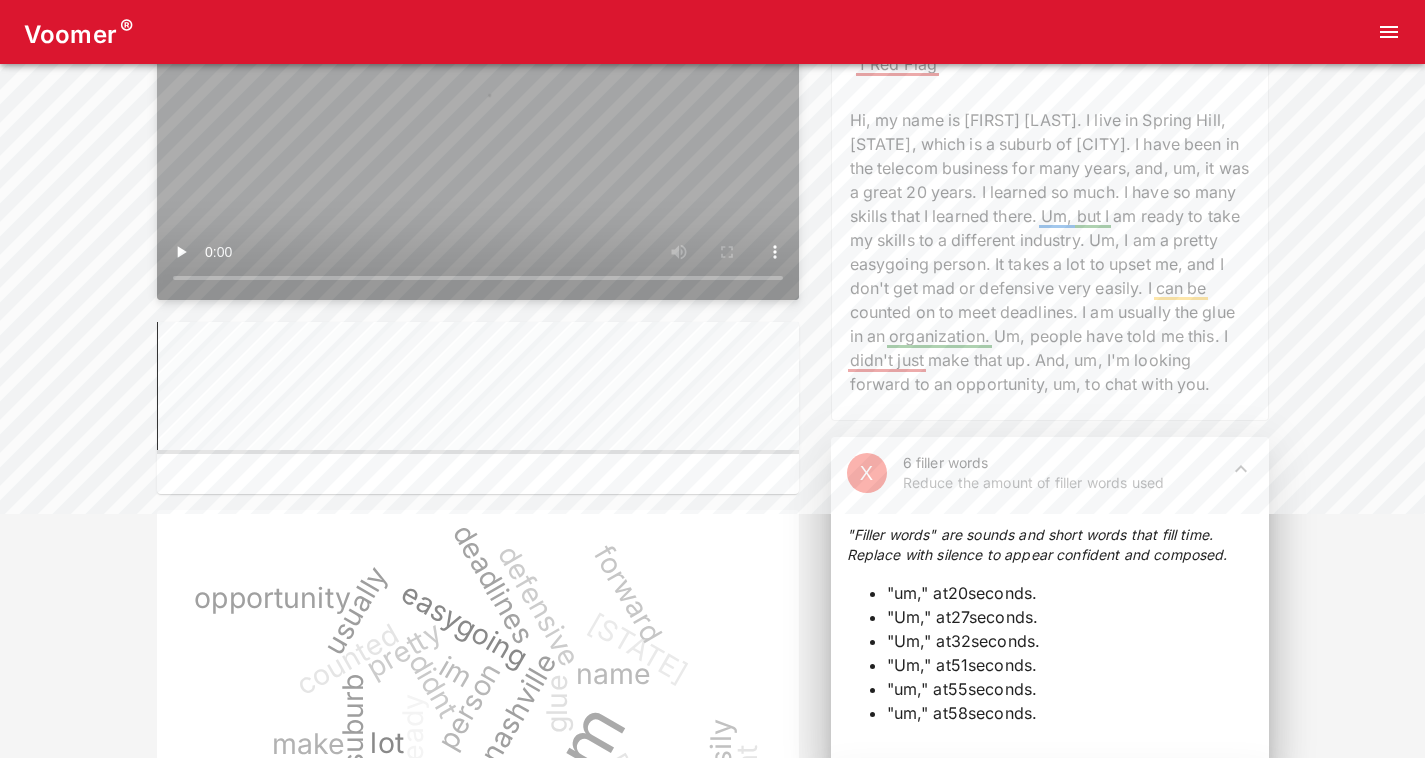 scroll, scrollTop: 0, scrollLeft: 0, axis: both 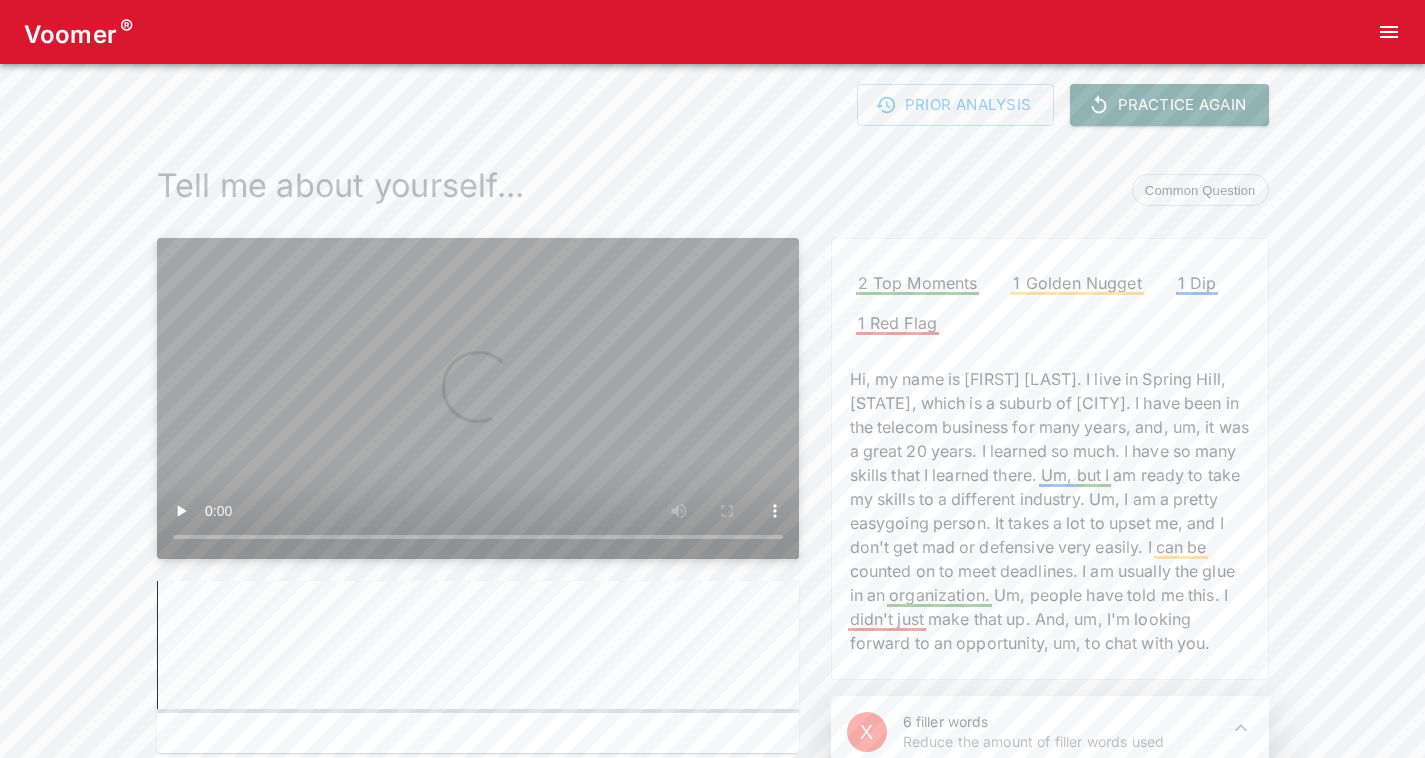 click on "2 Top Moments" at bounding box center (918, 283) 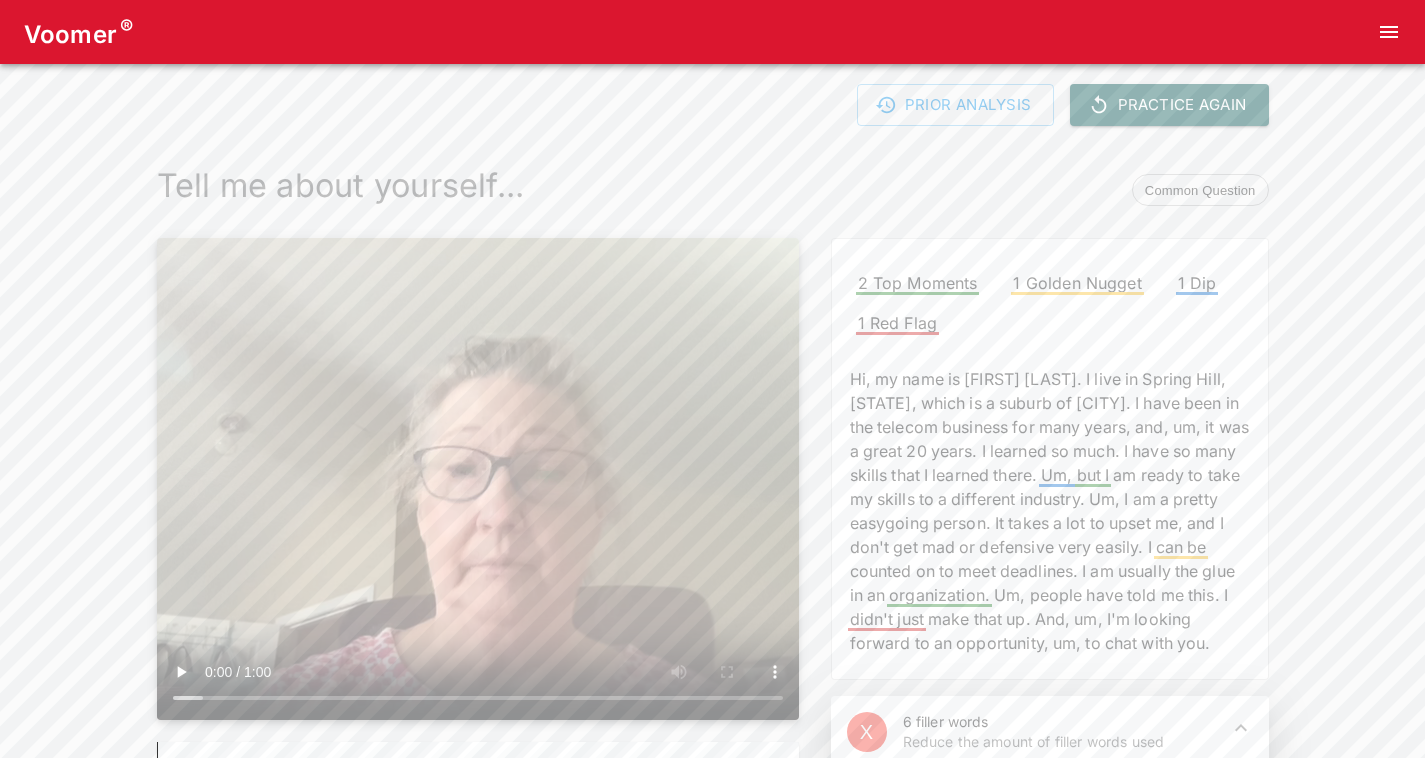 click on "1 Red Flag" at bounding box center (898, 323) 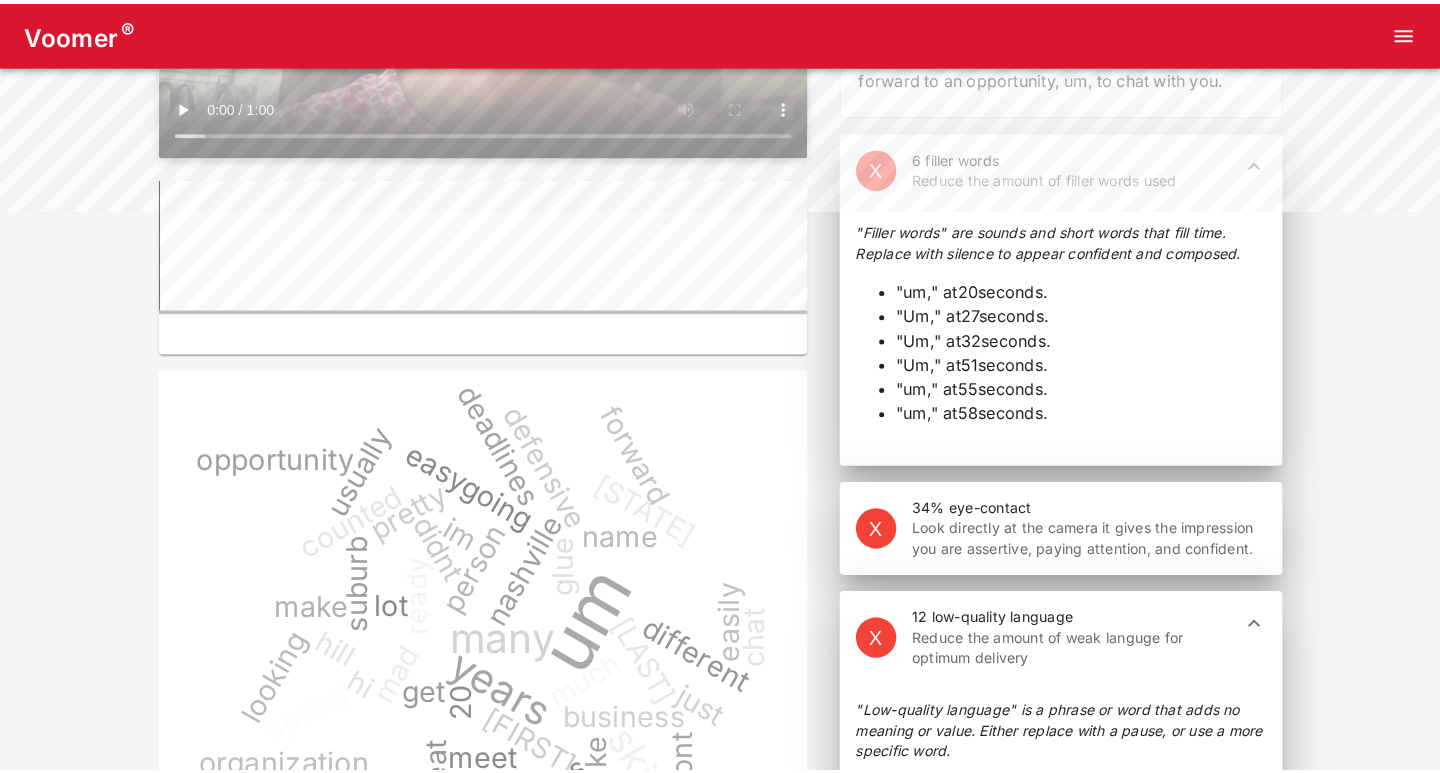 scroll, scrollTop: 0, scrollLeft: 0, axis: both 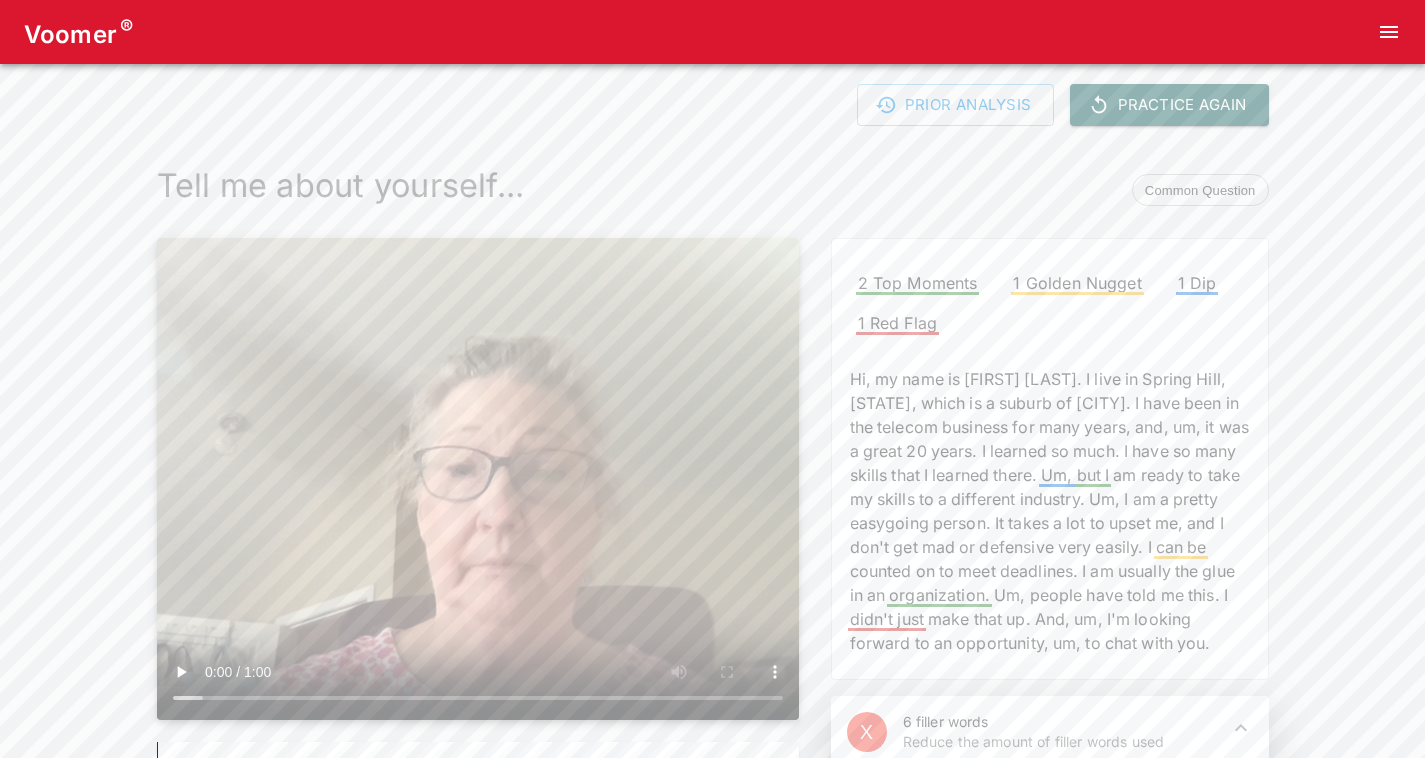 click on "Prior Analysis Practice Again Tell me about yourself... Common Question um many years learned skills 20 hi name [FIRST] [LAST] live [CITY], [STATE] suburb [CITY]. telecom business great much ready take different industry pretty easygoing person takes lot upset dont get mad defensive easily counted meet deadlines usually glue organization people told didnt just make im looking forward opportunity chat 2 Top Moments 1 Golden Nugget 1 Dip 1 Red Flag Hi, my name is [FIRST] [LAST]. I live in [CITY], [STATE], which is a suburb of [CITY]. I have been in the telecom business for many years, and, um, it was a great 20 years. I learned so much. I have so many skills that I learned there. Um, but I am ready to take my skills to a different industry. Um, I am a pretty easygoing person. It takes a lot to upset me, and I don't get mad or defensive very easily. I can be counted on to meet deadlines. I am usually the glue in an organization. Um, people have told me this. I didn't just make that up. And, um, X" at bounding box center (713, 1048) 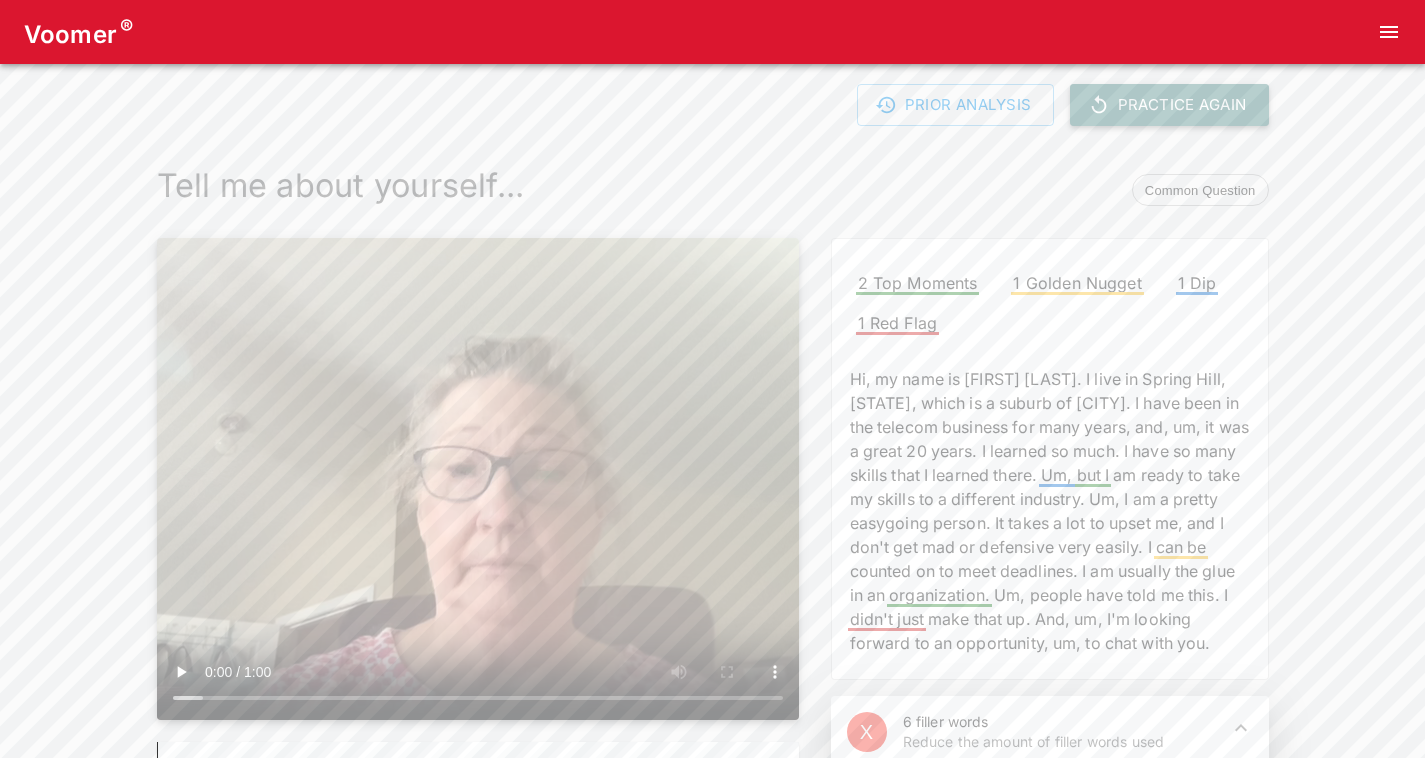 click on "Practice Again" at bounding box center [1169, 105] 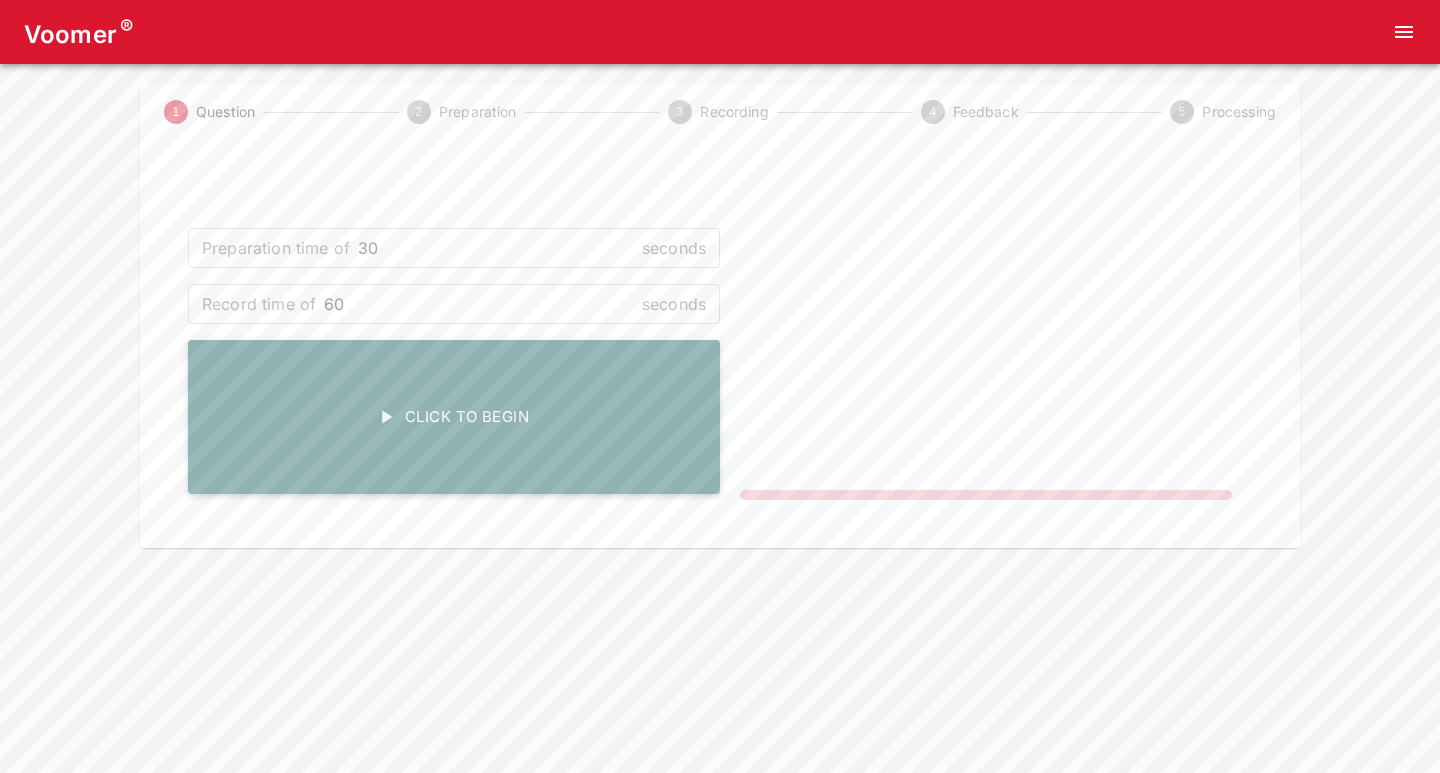 click on "Click To Begin" at bounding box center (454, 417) 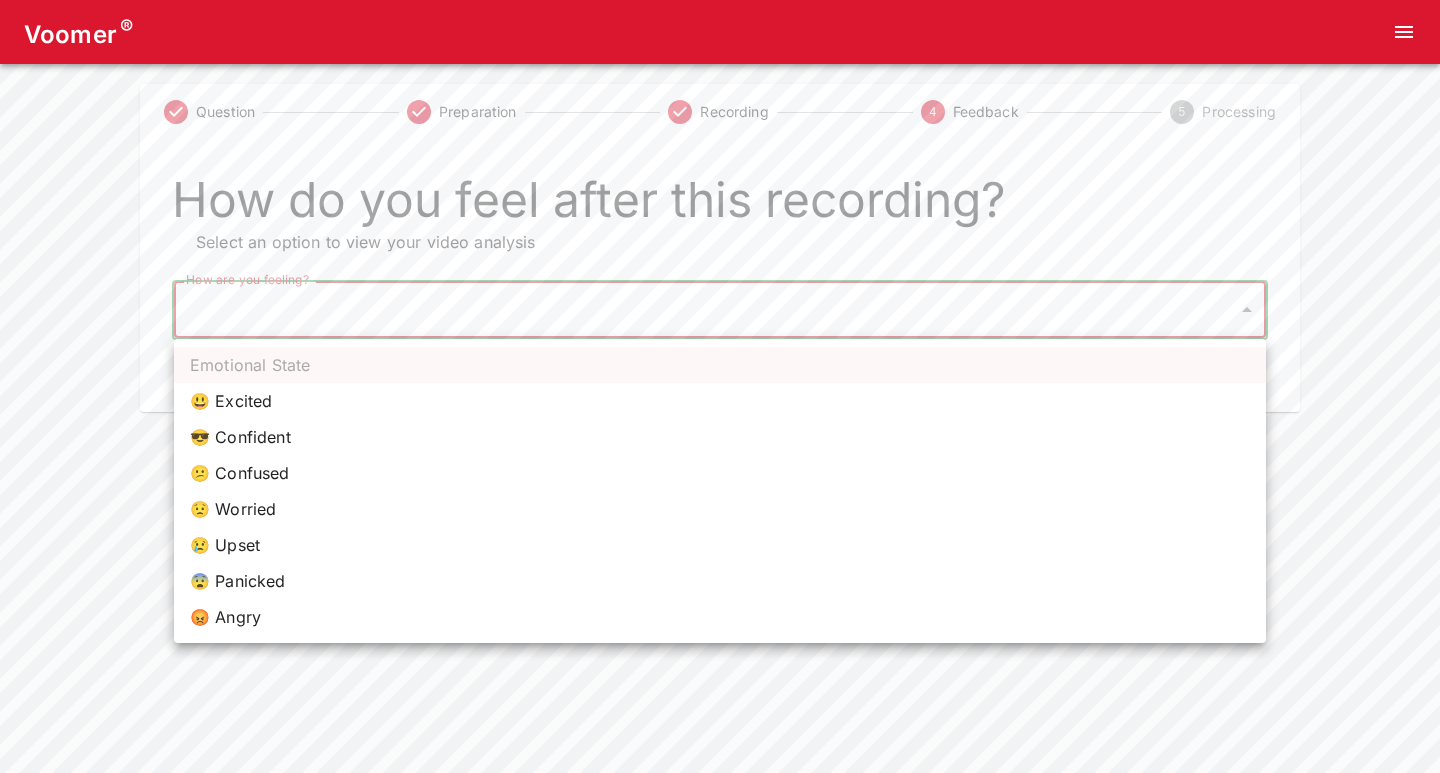 click on "Voomer ® Question Preparation Recording 4 Feedback 5 Processing How do you feel after this recording? Select an option to view your video analysis How are you feeling? ​ How are you feeling? Home Analysis Tokens: 0 Pricing Log Out Emotional State  😃 Excited  😎 Confident  😕 Confused 😟 Worried  😢 Upset  😨 Panicked  😡 Angry" at bounding box center (720, 206) 